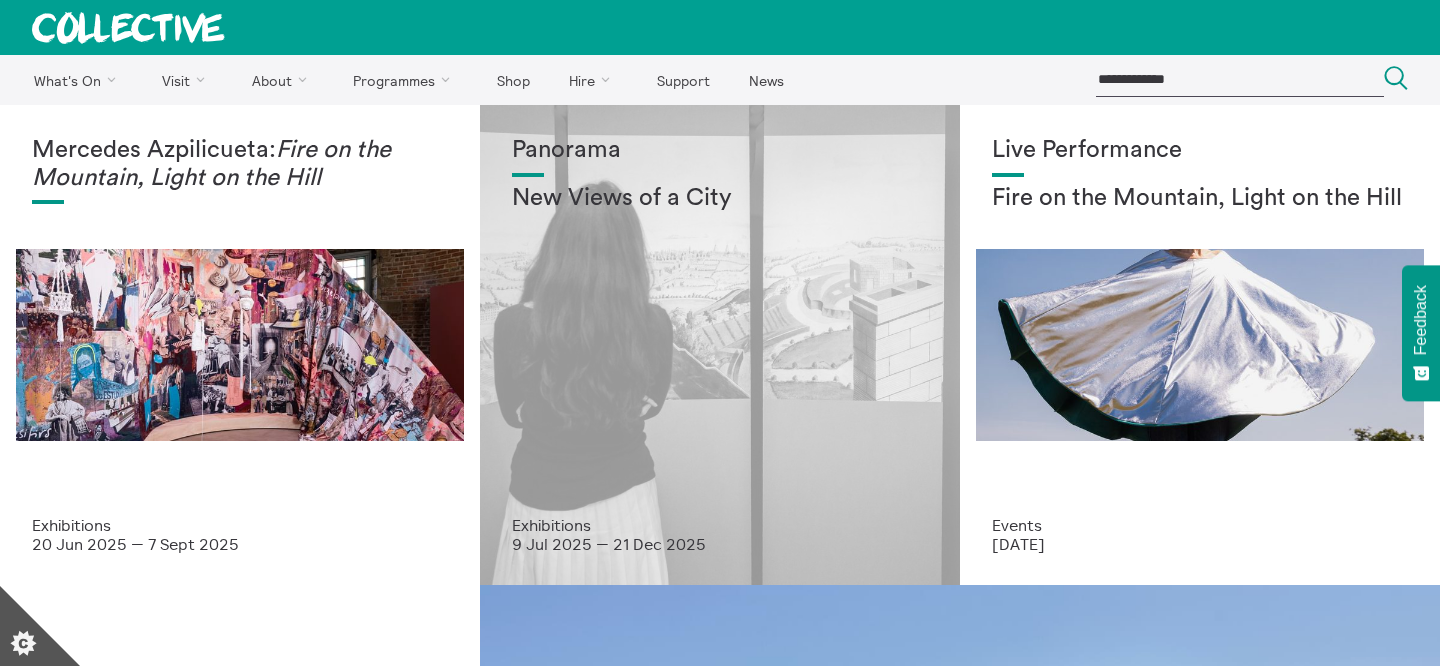 scroll, scrollTop: 0, scrollLeft: 0, axis: both 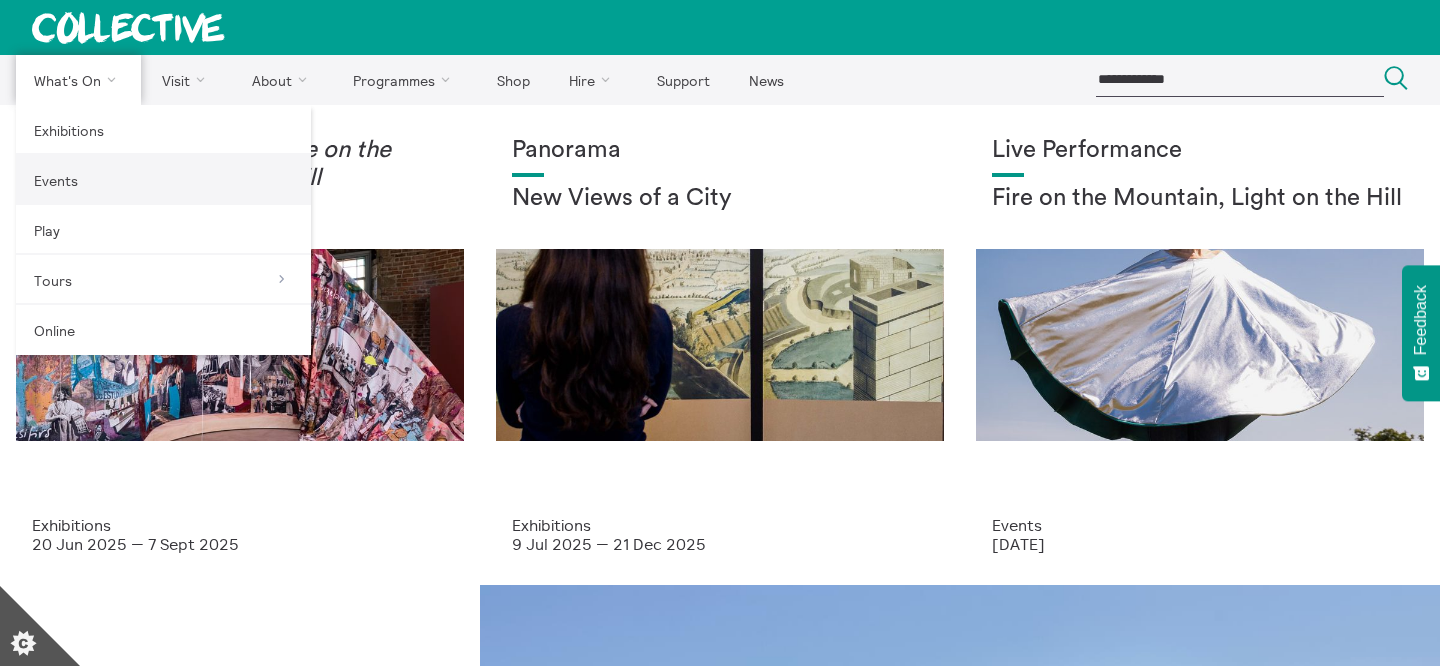 click on "Events" at bounding box center [163, 180] 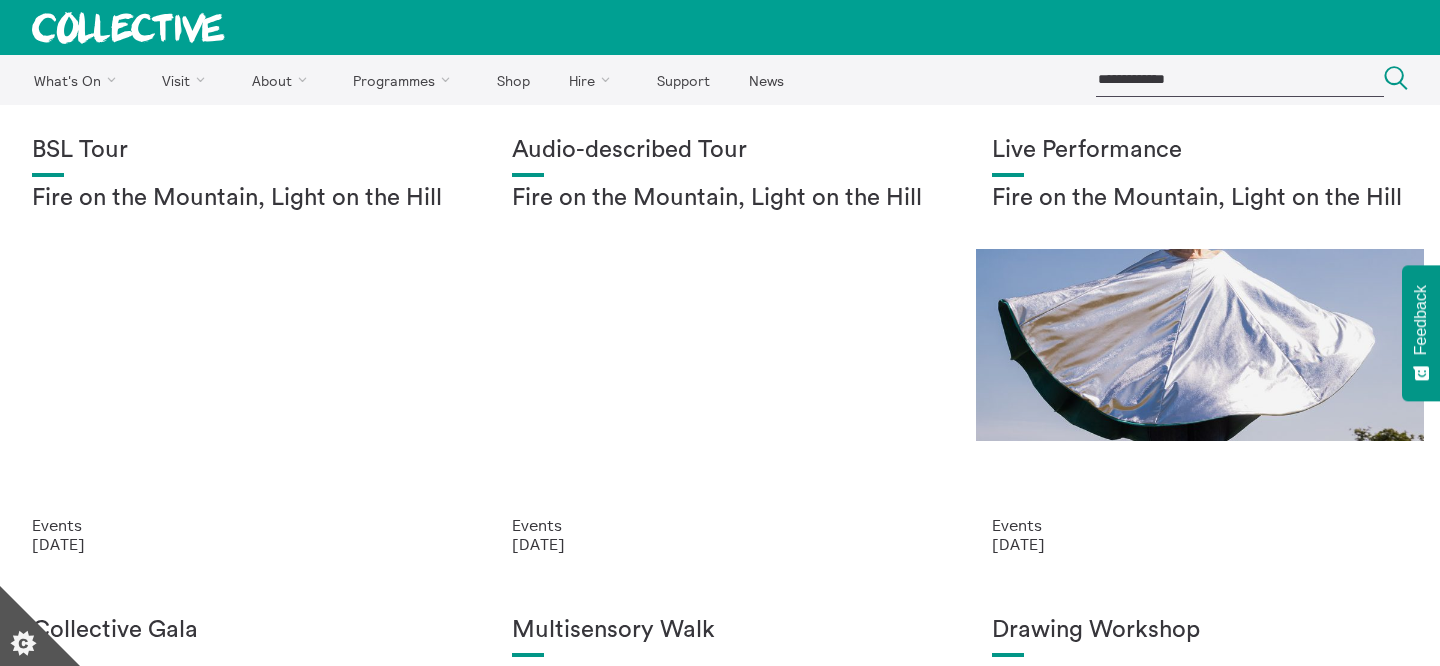 scroll, scrollTop: 0, scrollLeft: 0, axis: both 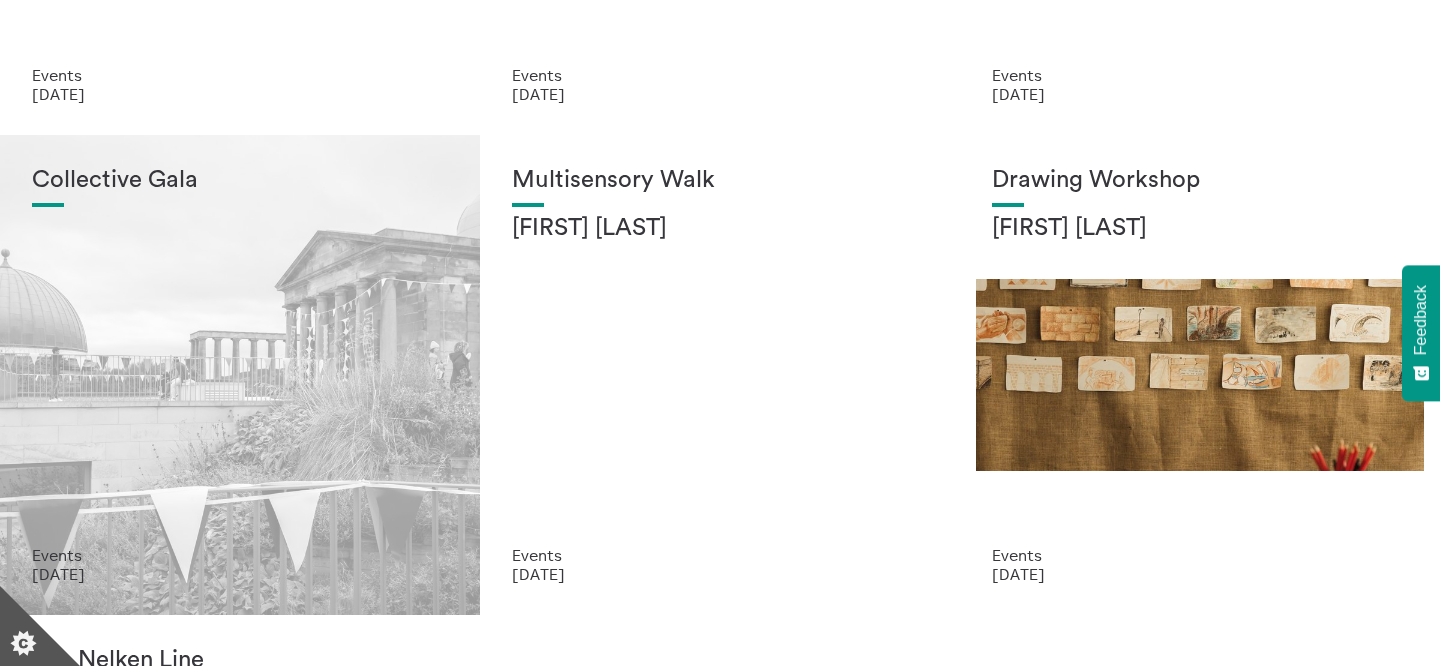 click on "Collective Gala" at bounding box center [240, 356] 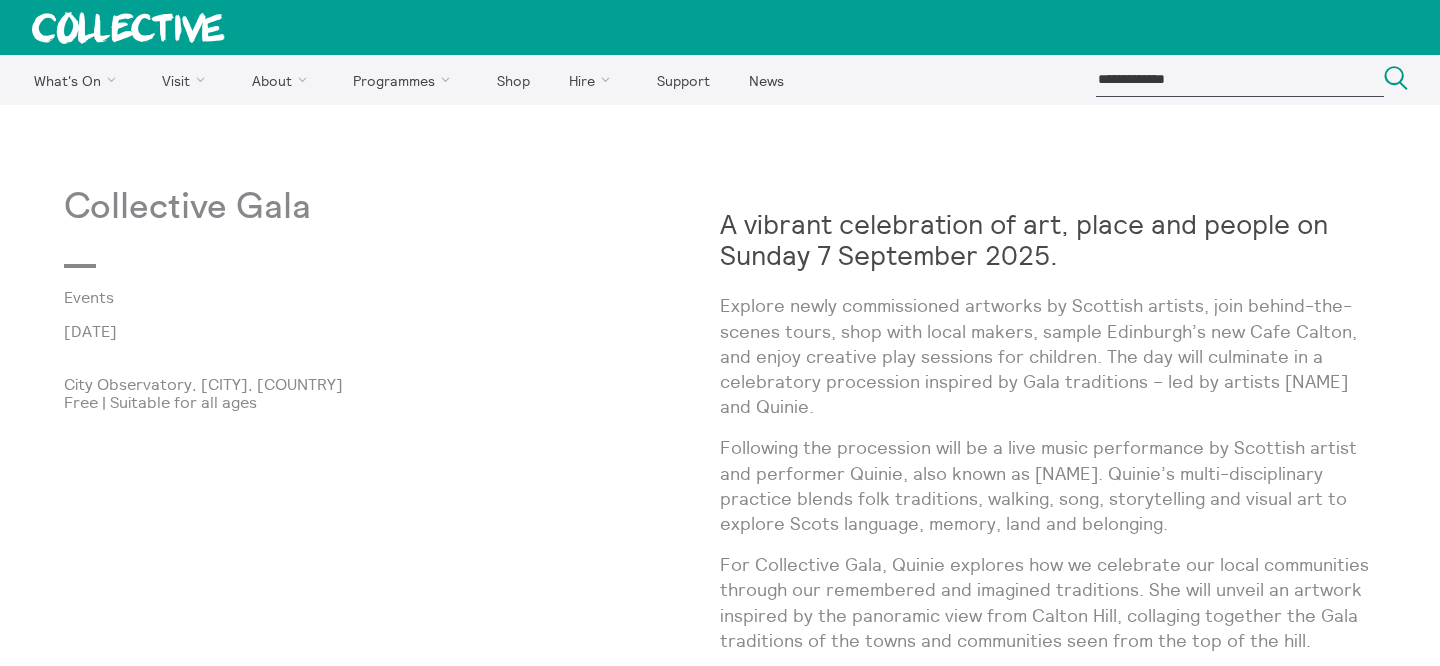 scroll, scrollTop: 0, scrollLeft: 0, axis: both 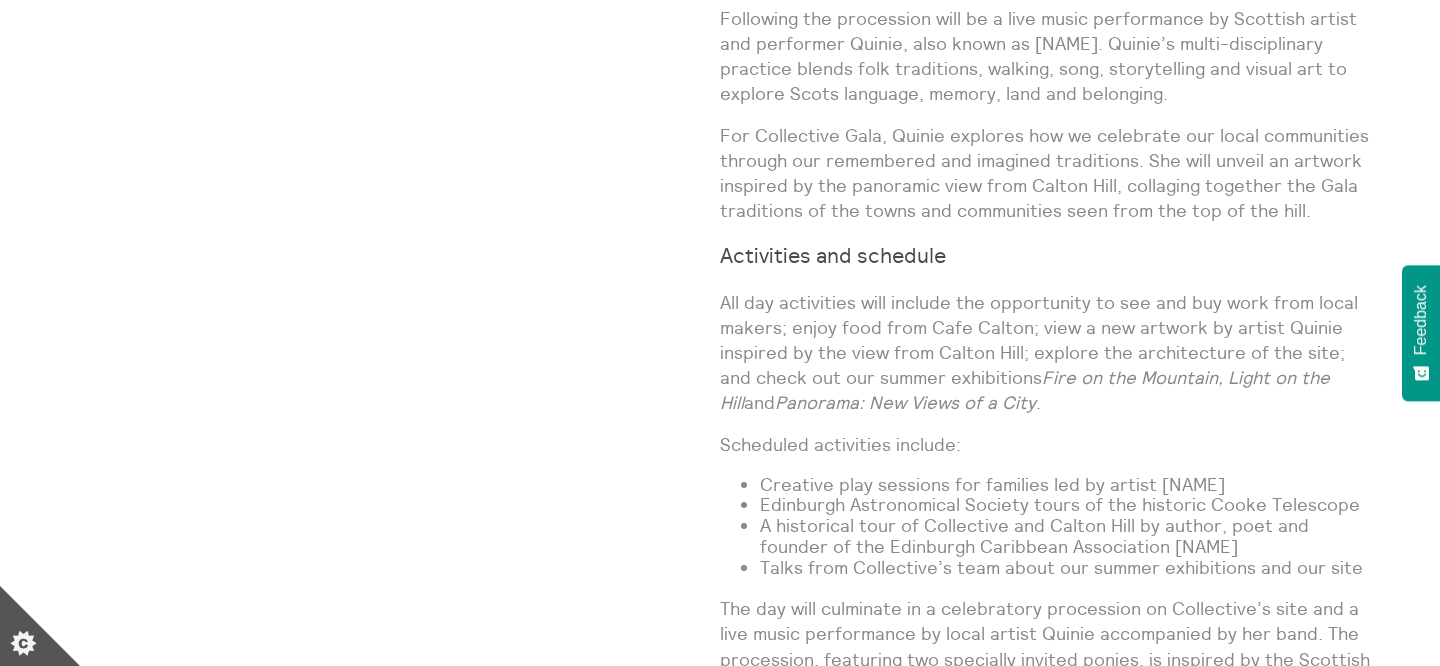 click on "All day activities will include the opportunity to see and buy work from local makers; enjoy food from Cafe Calton; view a new artwork by artist Quinie inspired by the view from Calton Hill; explore the architecture of the site; and check out our summer exhibitions  Fire on the Mountain, Light on the Hill  and  Panorama: New Views of a City ." at bounding box center [1048, 353] 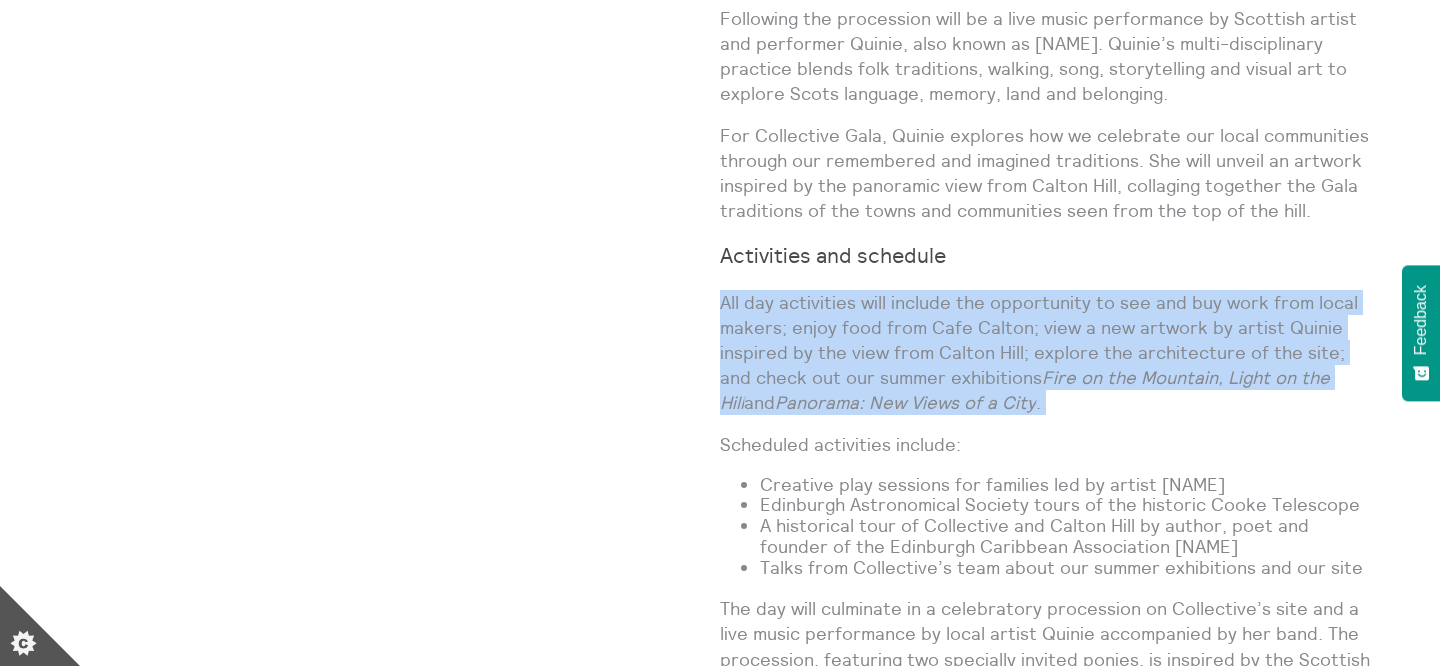 click on "All day activities will include the opportunity to see and buy work from local makers; enjoy food from Cafe Calton; view a new artwork by artist Quinie inspired by the view from Calton Hill; explore the architecture of the site; and check out our summer exhibitions  Fire on the Mountain, Light on the Hill  and  Panorama: New Views of a City ." at bounding box center (1048, 353) 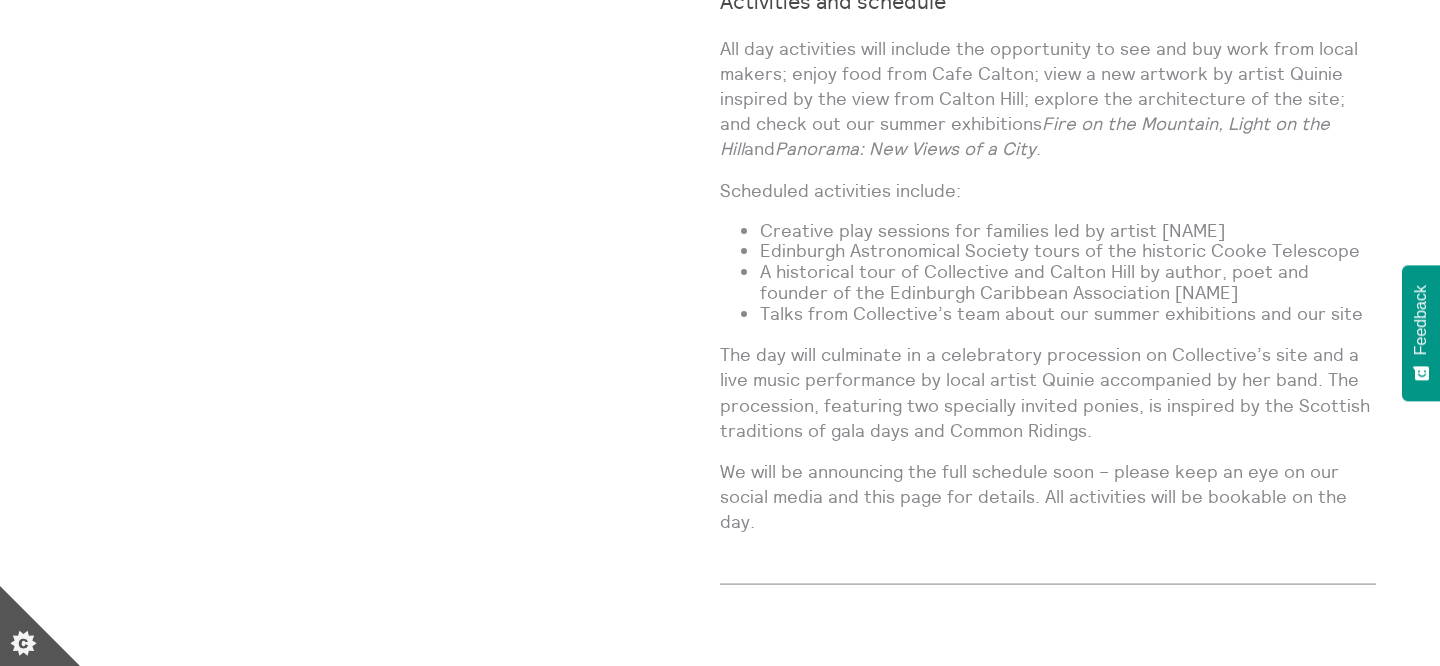scroll, scrollTop: 1629, scrollLeft: 0, axis: vertical 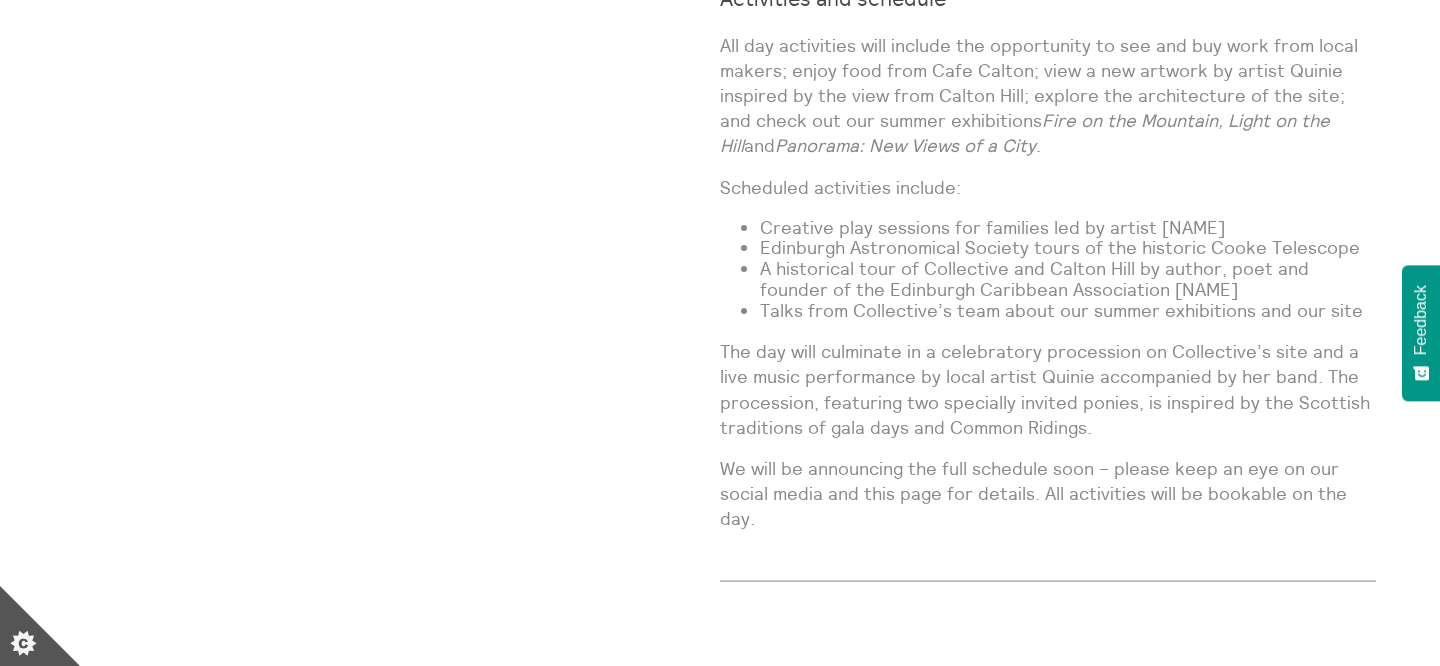 click on "The day will culminate in a celebratory procession on Collective’s site and a live music performance by local artist Quinie accompanied by her band. The procession, featuring two specially invited ponies, is inspired by the Scottish traditions of gala days and Common Ridings." at bounding box center [1048, 389] 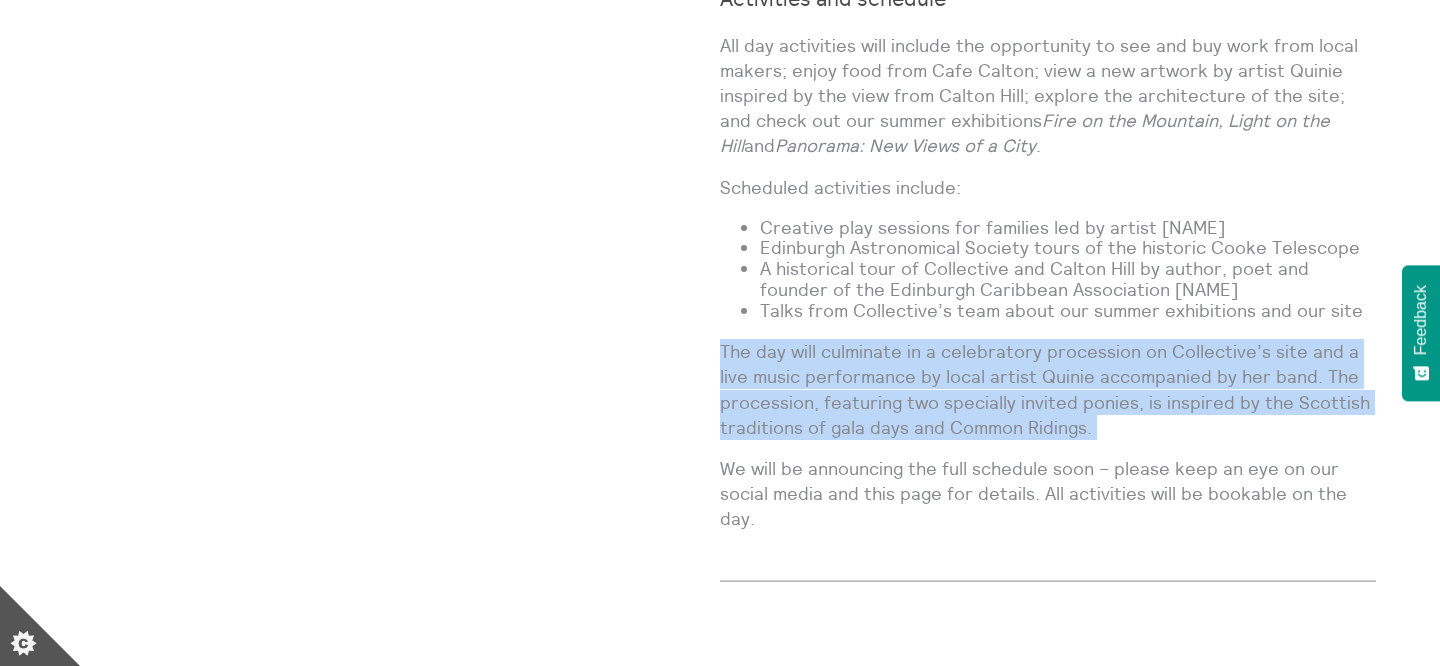 click on "The day will culminate in a celebratory procession on Collective’s site and a live music performance by local artist Quinie accompanied by her band. The procession, featuring two specially invited ponies, is inspired by the Scottish traditions of gala days and Common Ridings." at bounding box center (1048, 389) 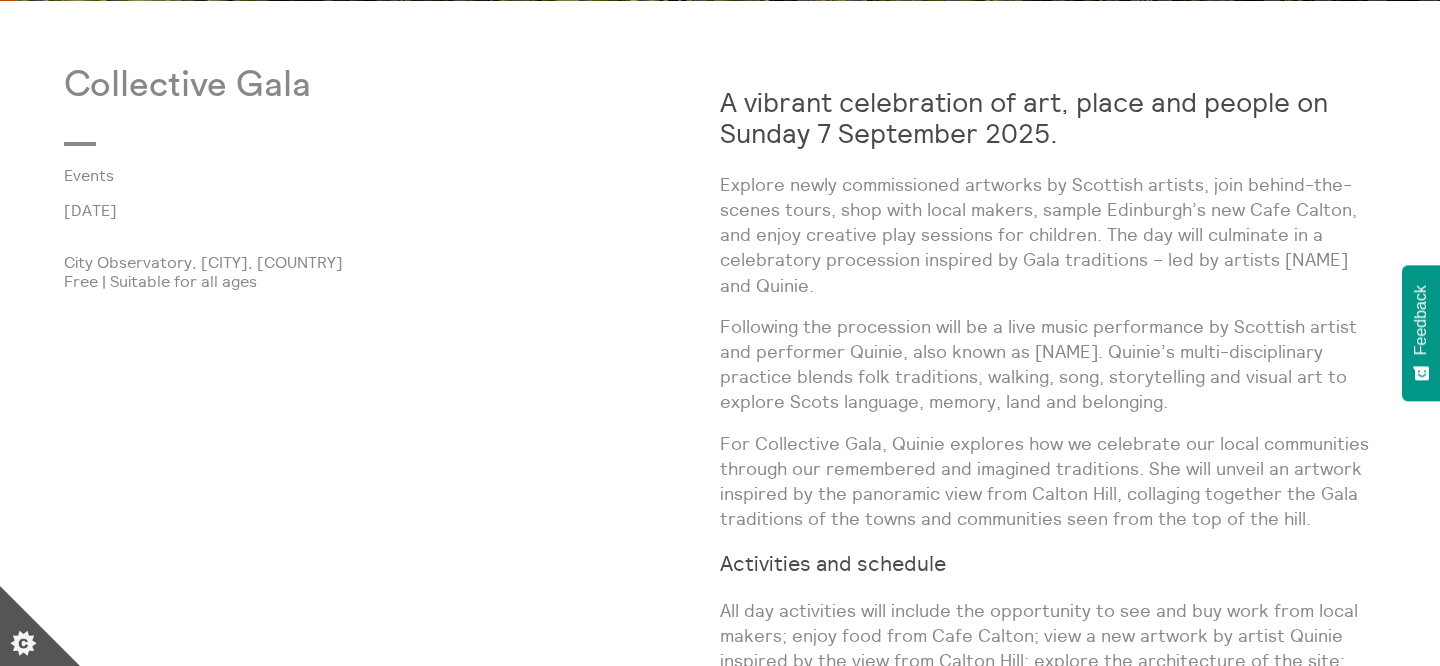 scroll, scrollTop: 1063, scrollLeft: 0, axis: vertical 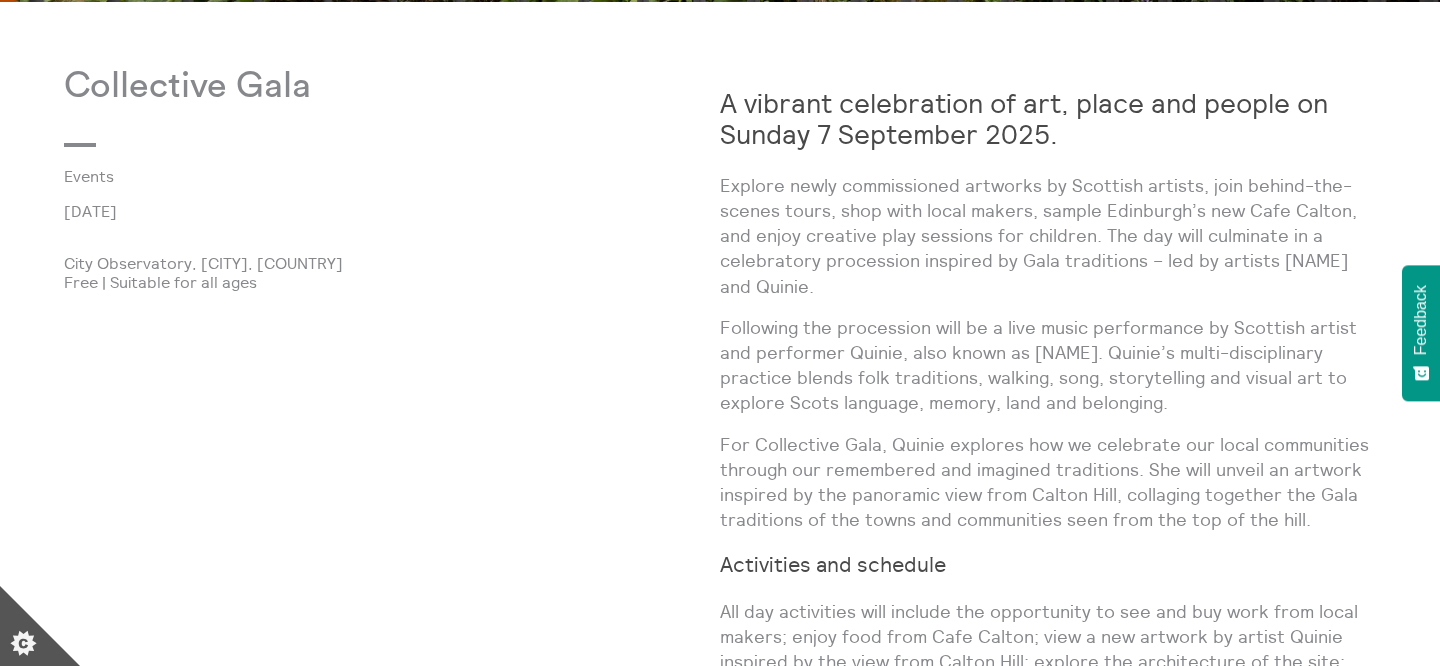 click on "Explore newly commissioned artworks by Scottish artists, join behind-the-scenes tours, shop with local makers, sample Edinburgh’s new Cafe Calton, and enjoy creative play sessions for children. The day will culminate in a celebratory procession inspired by Gala traditions – led by artists Seamus Killick and Quinie." at bounding box center (1048, 236) 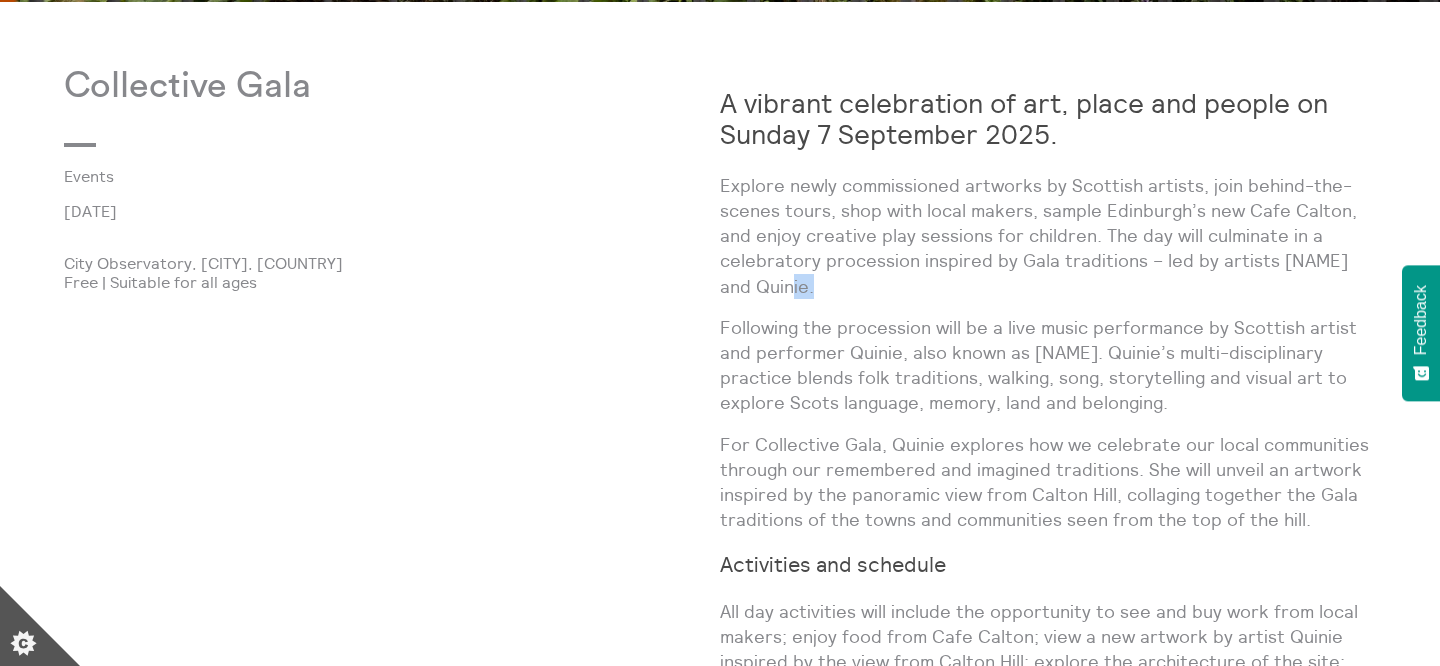 click on "Explore newly commissioned artworks by Scottish artists, join behind-the-scenes tours, shop with local makers, sample Edinburgh’s new Cafe Calton, and enjoy creative play sessions for children. The day will culminate in a celebratory procession inspired by Gala traditions – led by artists Seamus Killick and Quinie." at bounding box center [1048, 236] 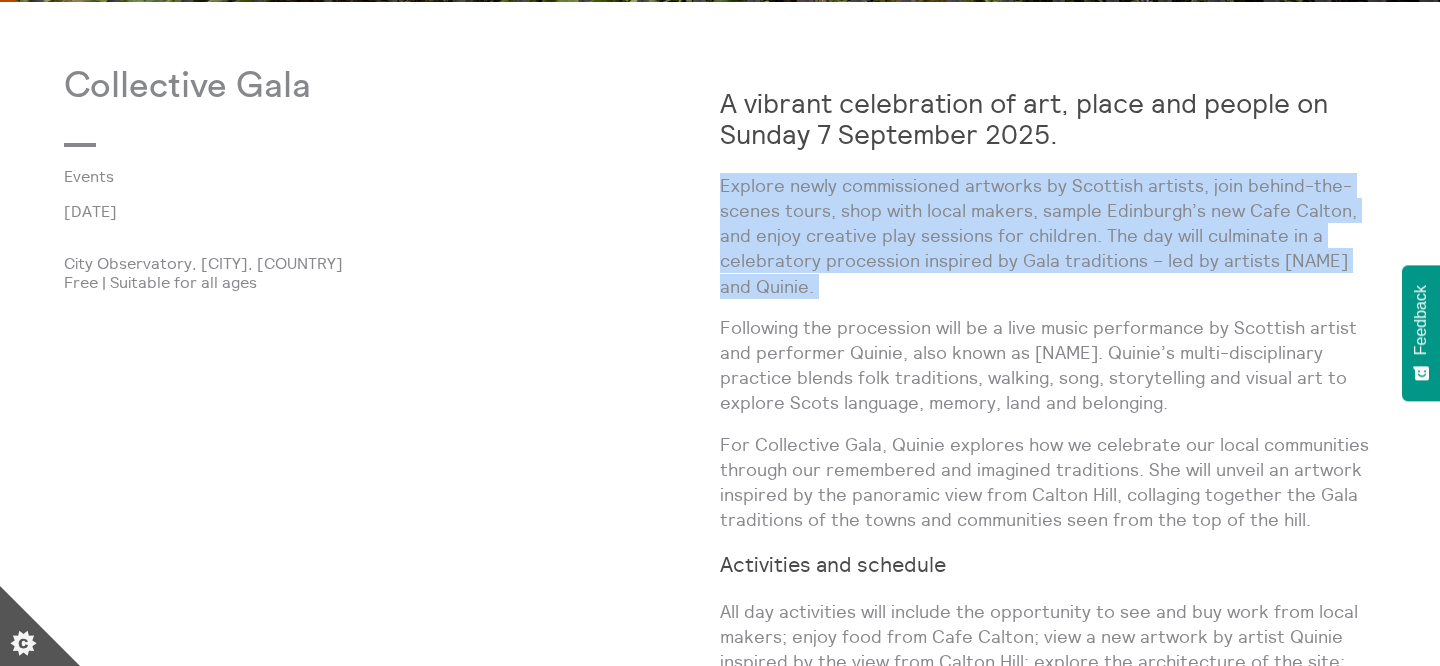 click on "Following the procession will be a live music performance by Scottish artist and performer Quinie, also known as Josie Vallely. Quinie’s multi-disciplinary practice blends folk traditions, walking, song, storytelling and visual art to explore Scots language, memory, land and belonging." at bounding box center (1048, 365) 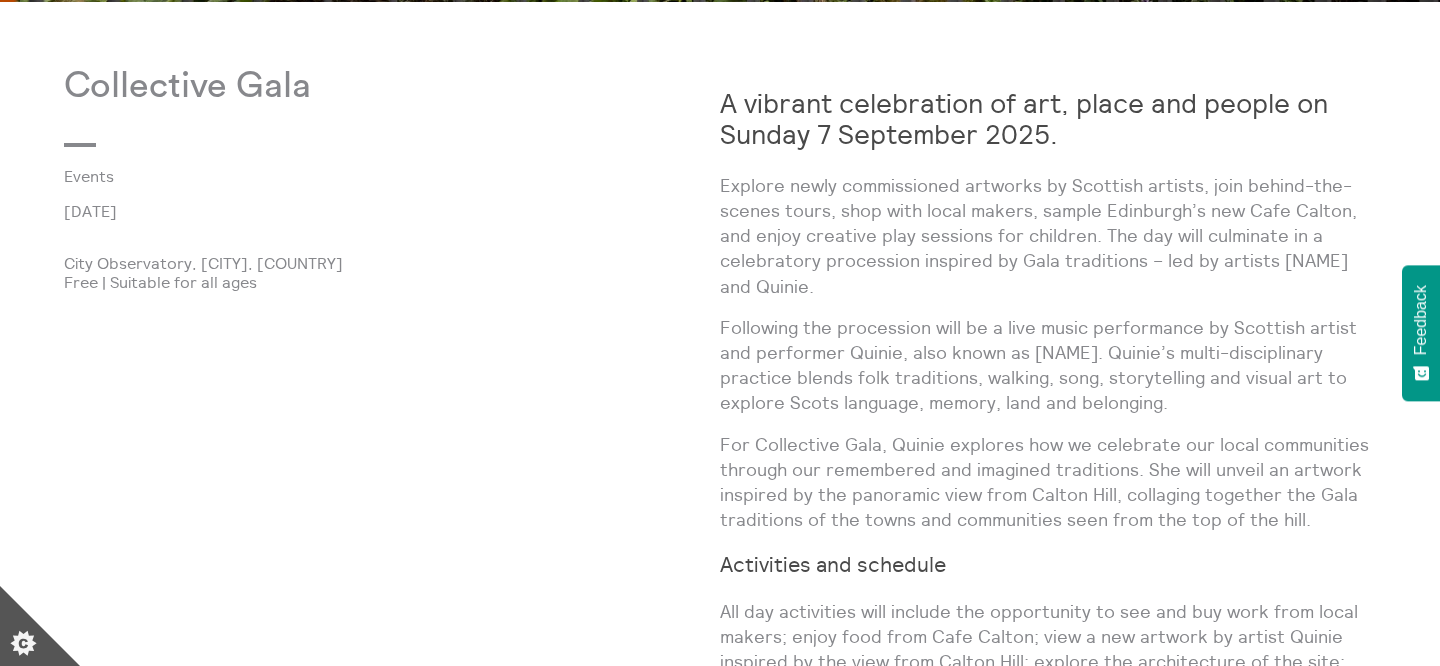 click on "Following the procession will be a live music performance by Scottish artist and performer Quinie, also known as Josie Vallely. Quinie’s multi-disciplinary practice blends folk traditions, walking, song, storytelling and visual art to explore Scots language, memory, land and belonging." at bounding box center (1048, 365) 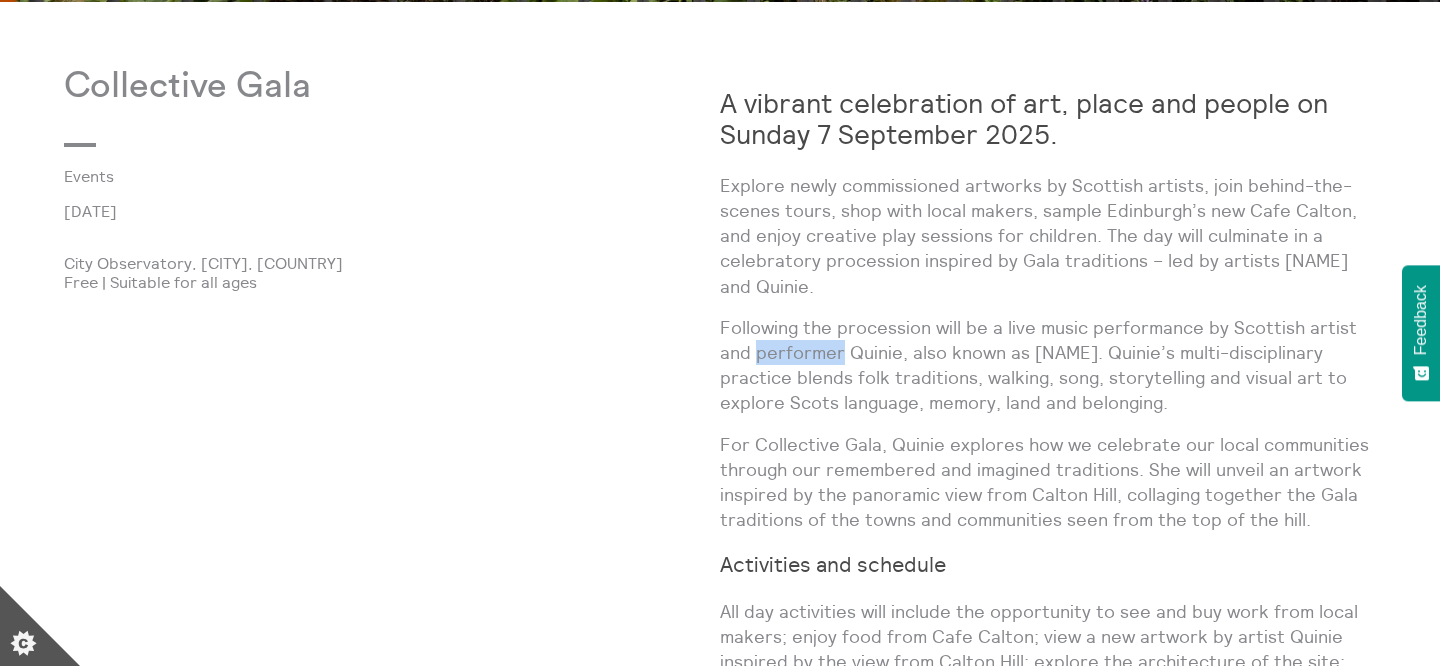 click on "Following the procession will be a live music performance by Scottish artist and performer Quinie, also known as Josie Vallely. Quinie’s multi-disciplinary practice blends folk traditions, walking, song, storytelling and visual art to explore Scots language, memory, land and belonging." at bounding box center [1048, 365] 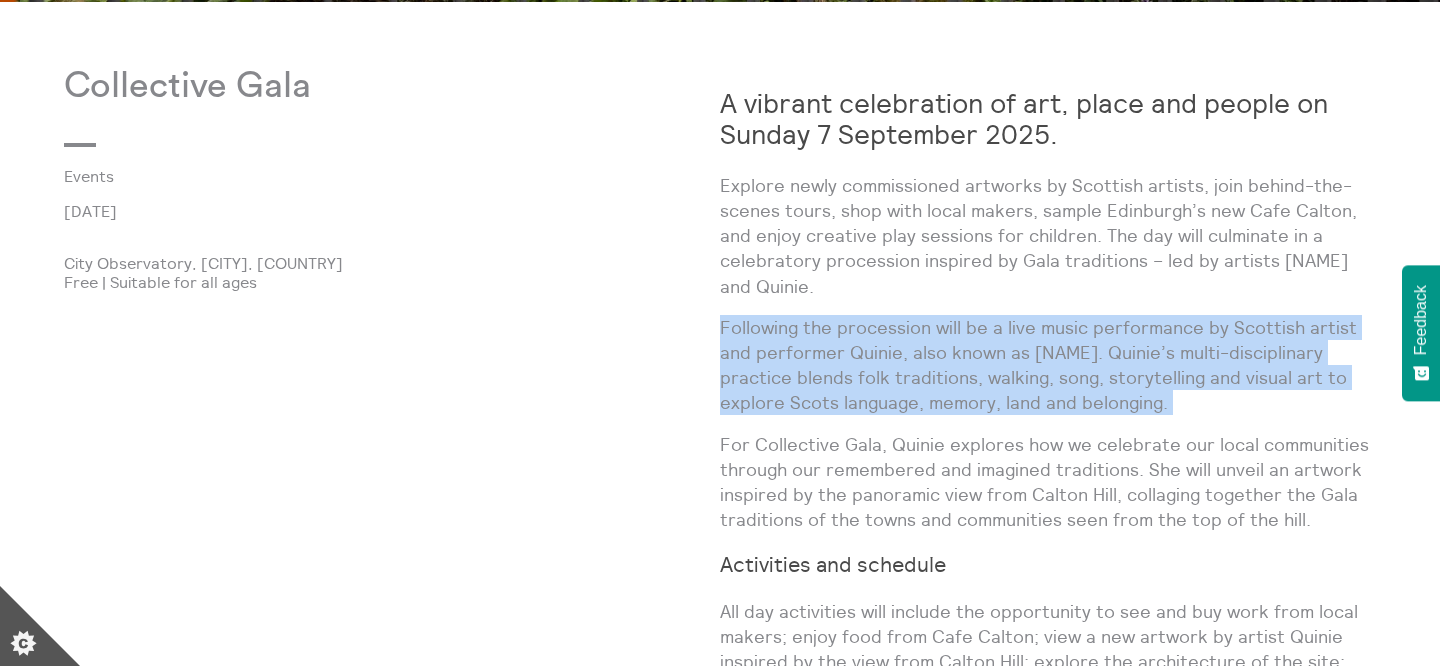 click on "A vibrant celebration of art, place and people on Sunday 7 September 2025.
Explore newly commissioned artworks by Scottish artists, join behind-the-scenes tours, shop with local makers, sample Edinburgh’s new Cafe Calton, and enjoy creative play sessions for children. The day will culminate in a celebratory procession inspired by Gala traditions – led by artists Seamus Killick and Quinie.
Following the procession will be a live music performance by Scottish artist and performer Quinie, also known as Josie Vallely. Quinie’s multi-disciplinary practice blends folk traditions, walking, song, storytelling and visual art to explore Scots language, memory, land and belonging.
For Collective Gala, Quinie explores how we celebrate our local communities through our remembered and imagined traditions. She will unveil an artwork inspired by the panoramic view from Calton Hill, collaging together the Gala traditions of the towns and communities seen from the top of the hill.
and" at bounding box center (1048, 590) 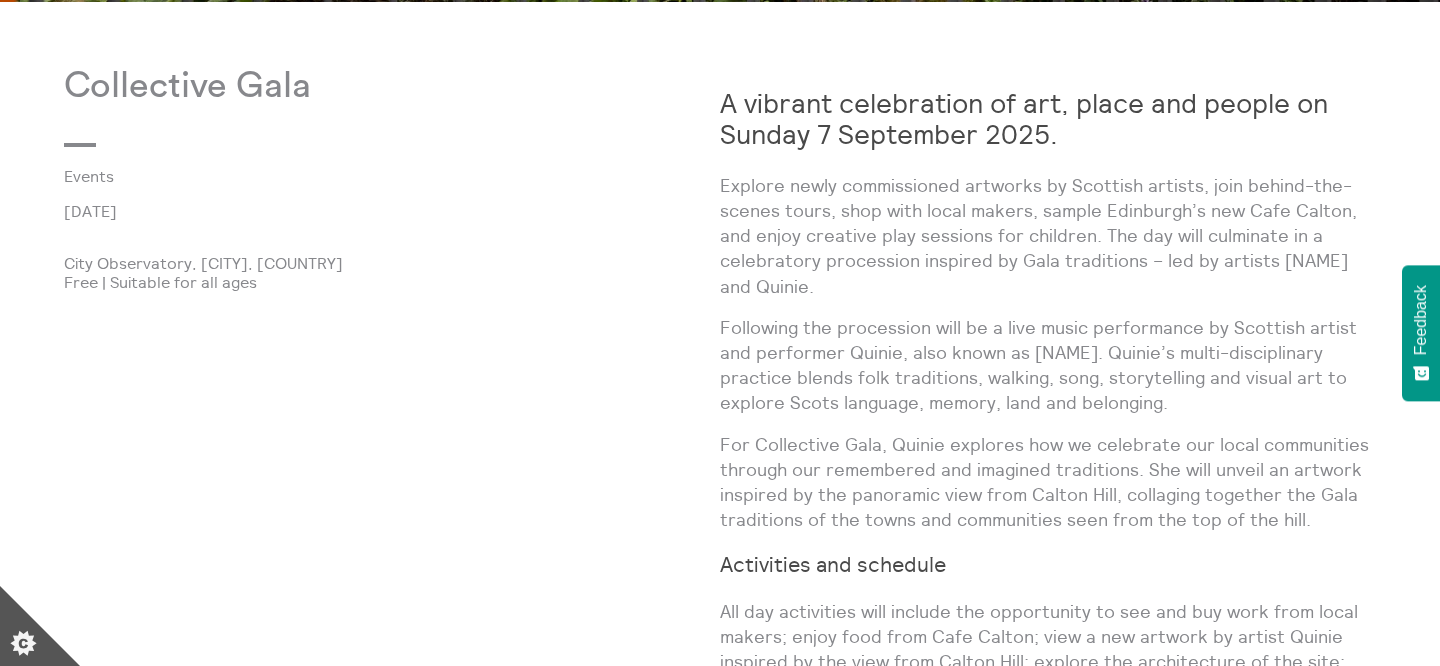click on "A vibrant celebration of art, place and people on Sunday 7 September 2025.
Explore newly commissioned artworks by Scottish artists, join behind-the-scenes tours, shop with local makers, sample Edinburgh’s new Cafe Calton, and enjoy creative play sessions for children. The day will culminate in a celebratory procession inspired by Gala traditions – led by artists Seamus Killick and Quinie.
Following the procession will be a live music performance by Scottish artist and performer Quinie, also known as Josie Vallely. Quinie’s multi-disciplinary practice blends folk traditions, walking, song, storytelling and visual art to explore Scots language, memory, land and belonging.
For Collective Gala, Quinie explores how we celebrate our local communities through our remembered and imagined traditions. She will unveil an artwork inspired by the panoramic view from Calton Hill, collaging together the Gala traditions of the towns and communities seen from the top of the hill.
and" at bounding box center [1048, 590] 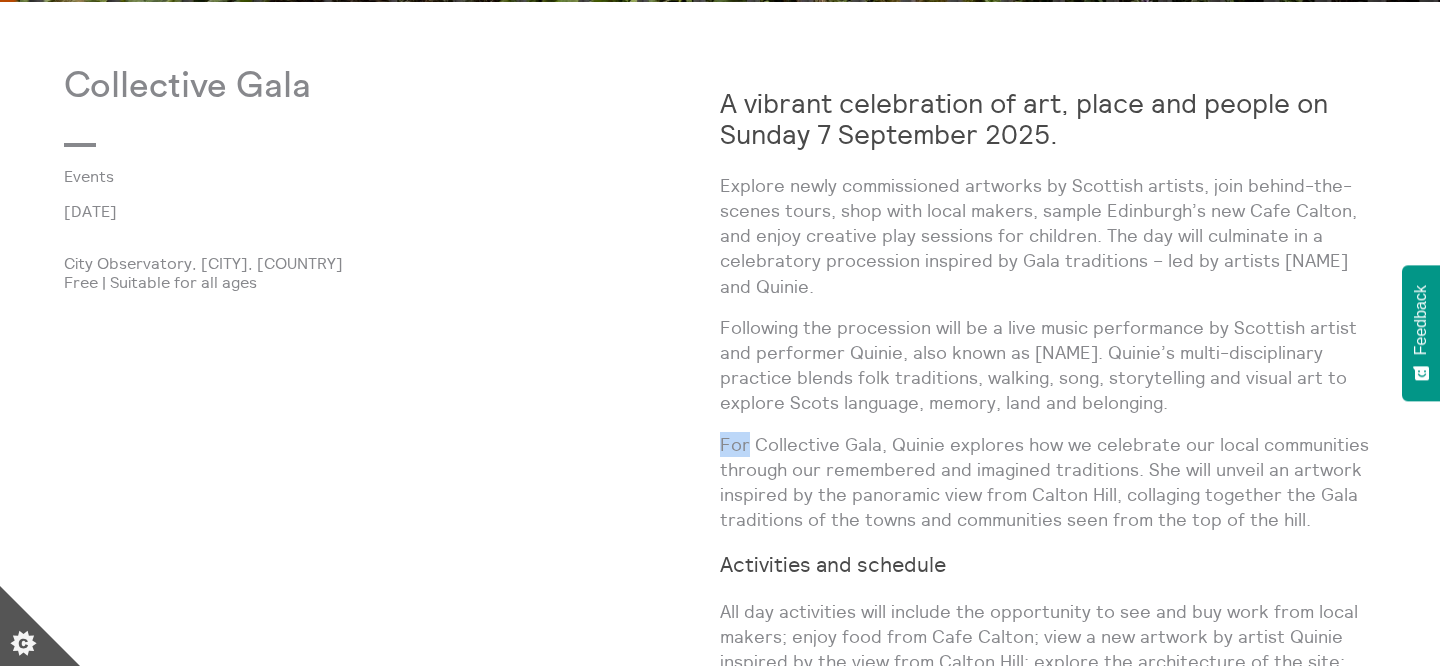 click on "A vibrant celebration of art, place and people on Sunday 7 September 2025.
Explore newly commissioned artworks by Scottish artists, join behind-the-scenes tours, shop with local makers, sample Edinburgh’s new Cafe Calton, and enjoy creative play sessions for children. The day will culminate in a celebratory procession inspired by Gala traditions – led by artists Seamus Killick and Quinie.
Following the procession will be a live music performance by Scottish artist and performer Quinie, also known as Josie Vallely. Quinie’s multi-disciplinary practice blends folk traditions, walking, song, storytelling and visual art to explore Scots language, memory, land and belonging.
For Collective Gala, Quinie explores how we celebrate our local communities through our remembered and imagined traditions. She will unveil an artwork inspired by the panoramic view from Calton Hill, collaging together the Gala traditions of the towns and communities seen from the top of the hill.
and" at bounding box center [1048, 590] 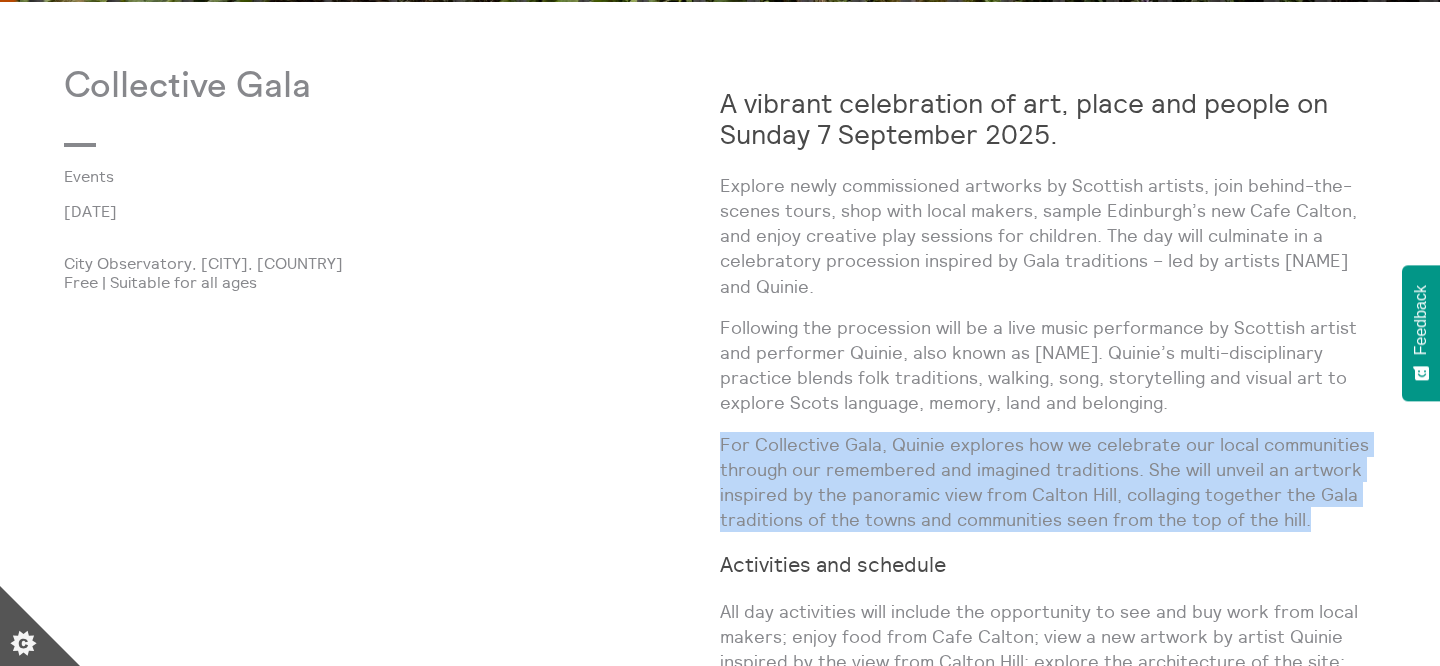 click on "Following the procession will be a live music performance by Scottish artist and performer Quinie, also known as Josie Vallely. Quinie’s multi-disciplinary practice blends folk traditions, walking, song, storytelling and visual art to explore Scots language, memory, land and belonging." at bounding box center (1048, 365) 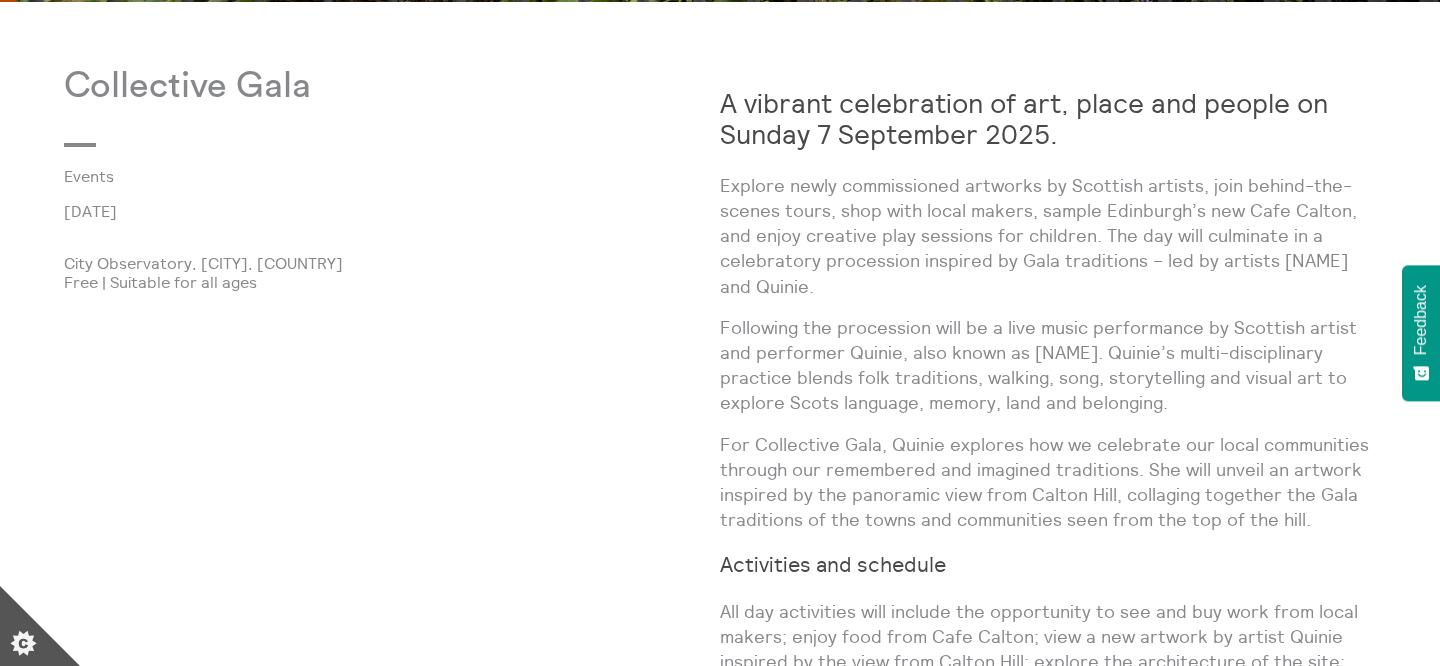click on "Following the procession will be a live music performance by Scottish artist and performer Quinie, also known as Josie Vallely. Quinie’s multi-disciplinary practice blends folk traditions, walking, song, storytelling and visual art to explore Scots language, memory, land and belonging." at bounding box center (1048, 365) 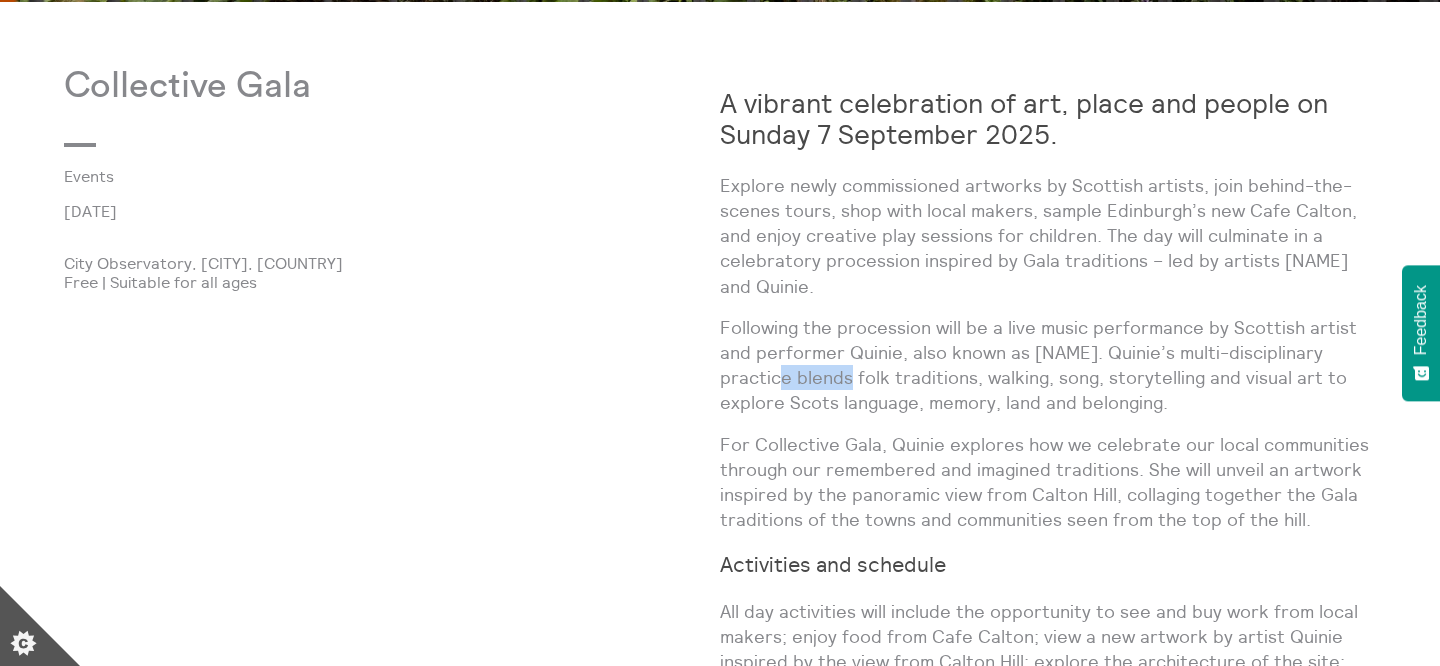 click on "Following the procession will be a live music performance by Scottish artist and performer Quinie, also known as Josie Vallely. Quinie’s multi-disciplinary practice blends folk traditions, walking, song, storytelling and visual art to explore Scots language, memory, land and belonging." at bounding box center [1048, 365] 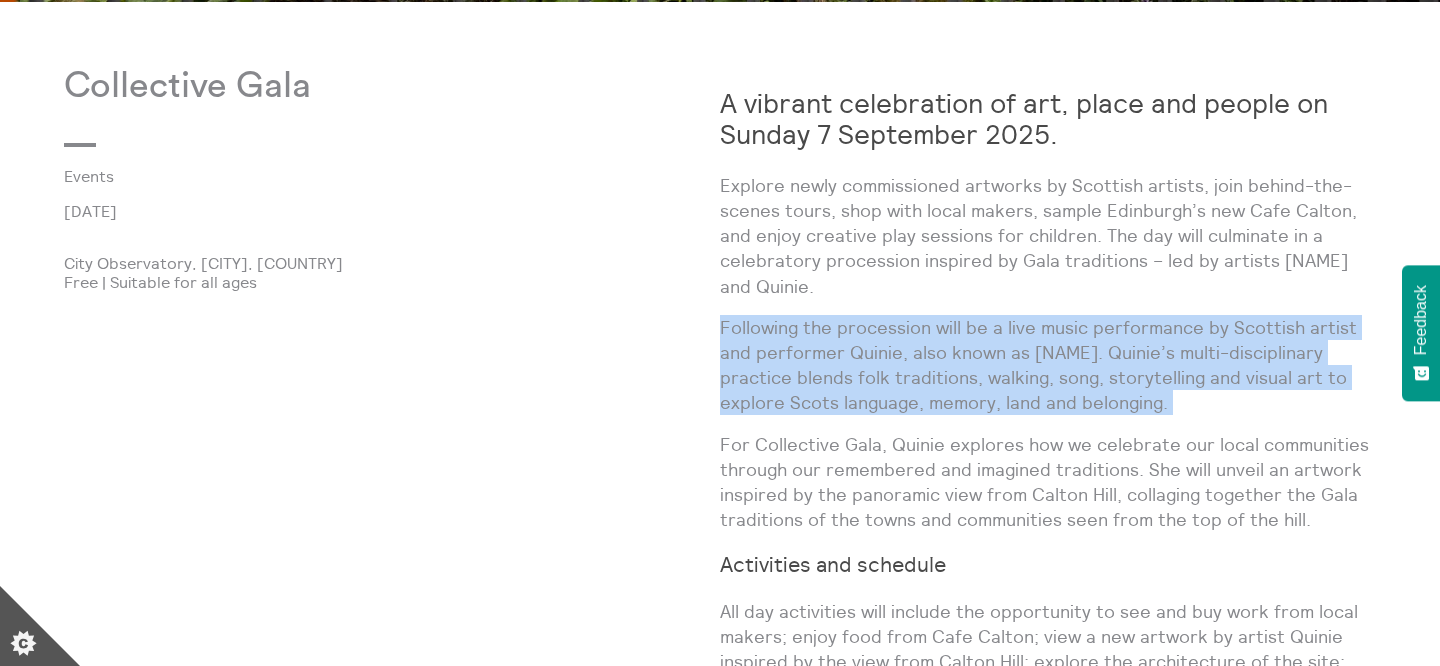 click on "Collective Gala
Events
7 Sept 2025
City Observatory, Collective
Free | Suitable for all ages" at bounding box center [392, 623] 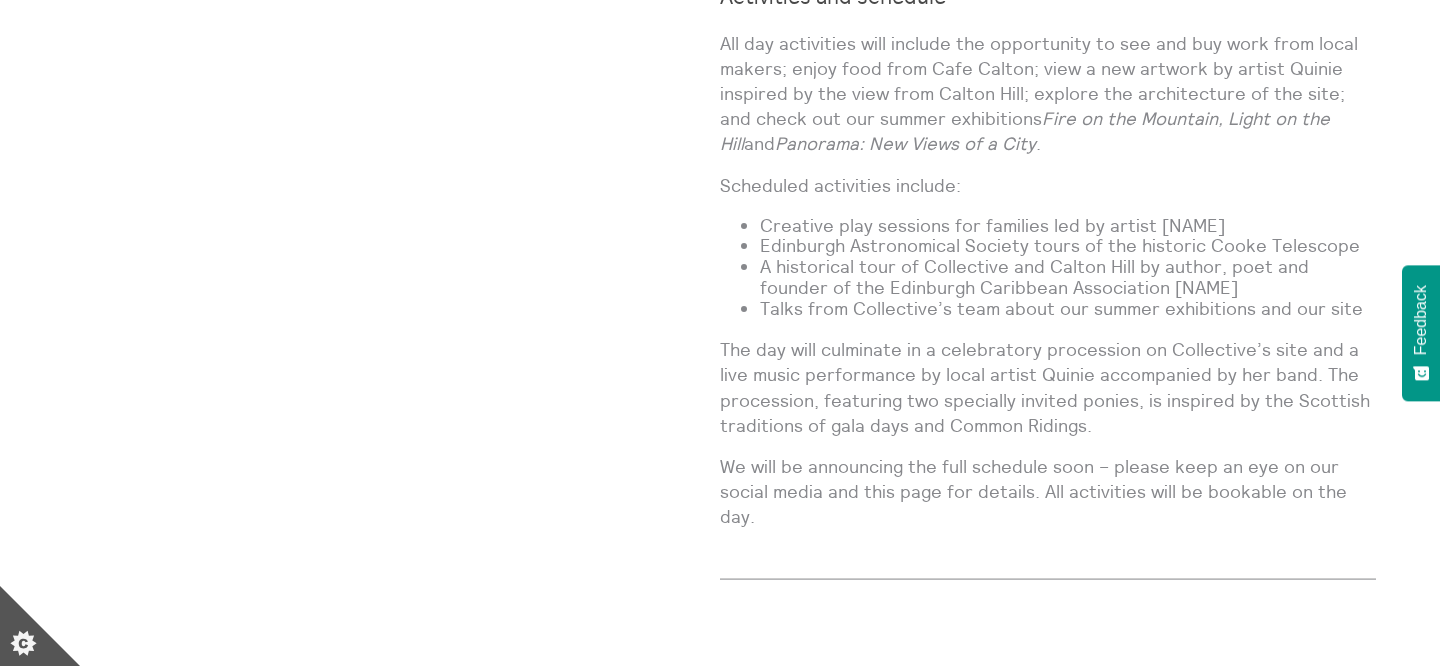 scroll, scrollTop: 1635, scrollLeft: 0, axis: vertical 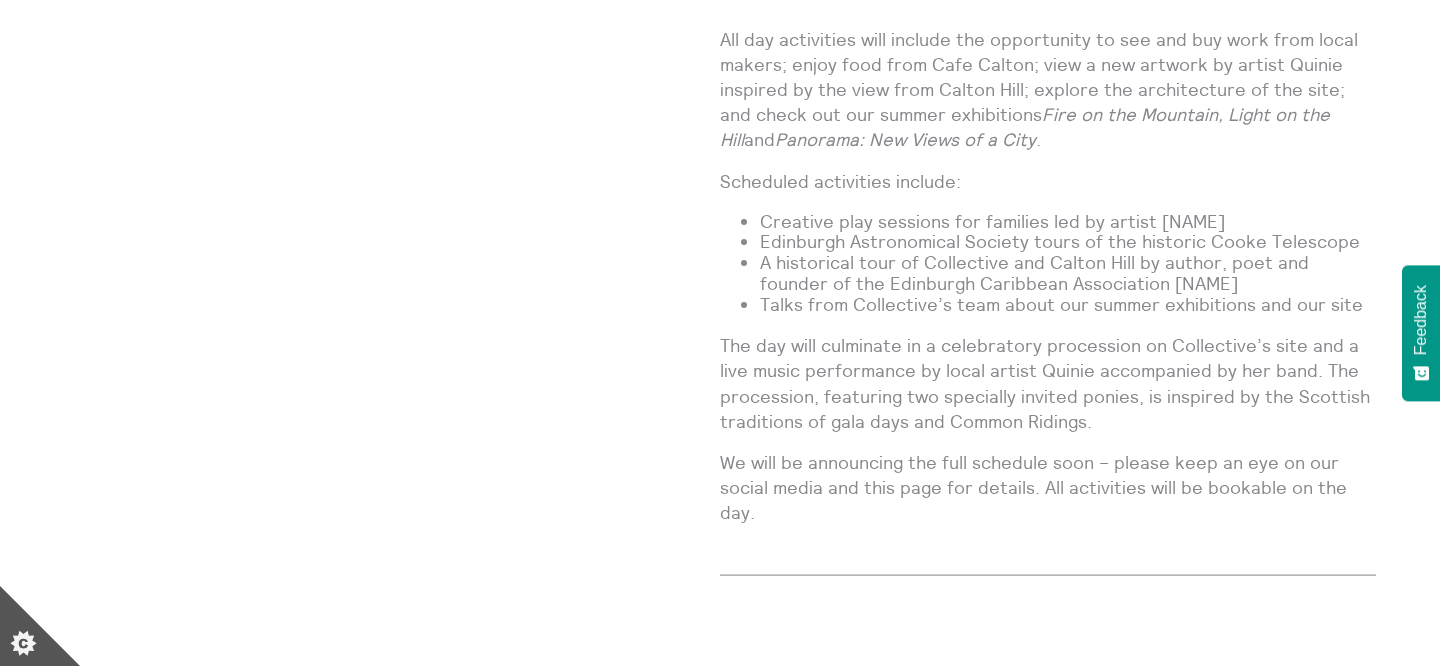 click on "A historical tour of Collective and Calton Hill by author, poet and founder of the Edinburgh Caribbean Association Lisa Williams" at bounding box center [1068, 273] 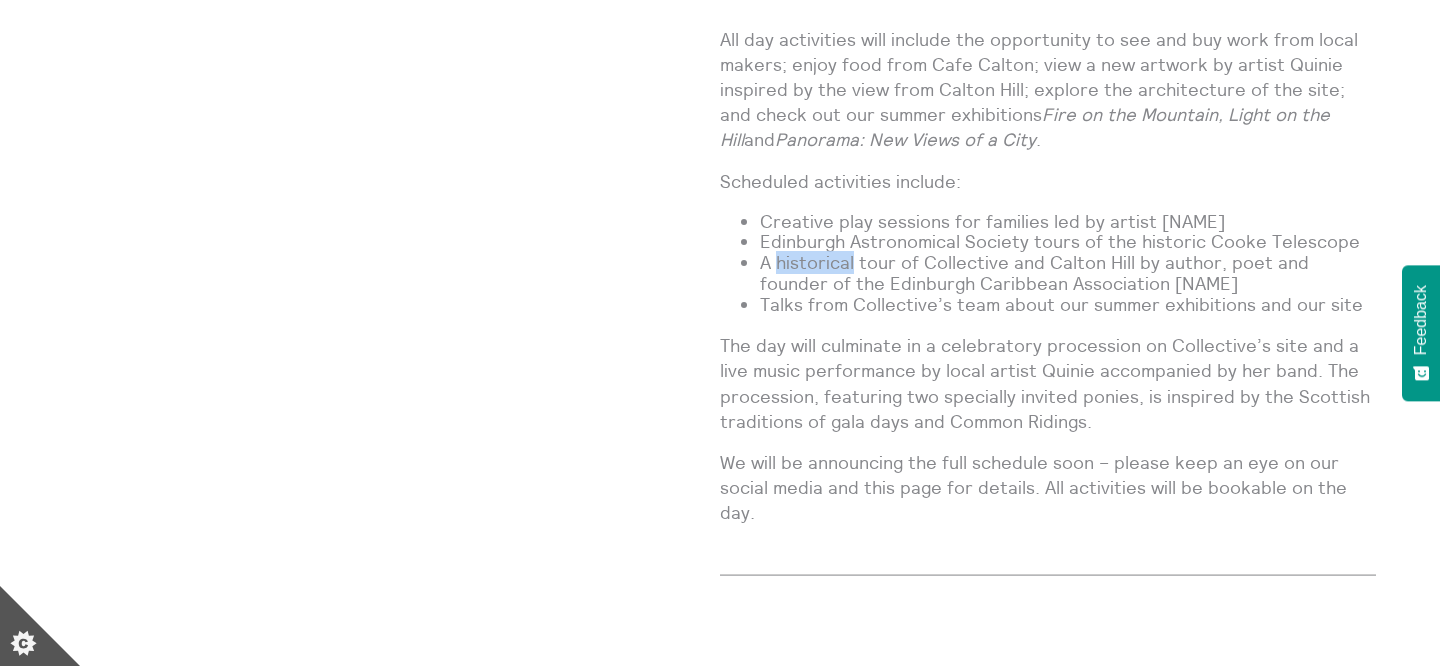 click on "A historical tour of Collective and Calton Hill by author, poet and founder of the Edinburgh Caribbean Association Lisa Williams" at bounding box center [1068, 273] 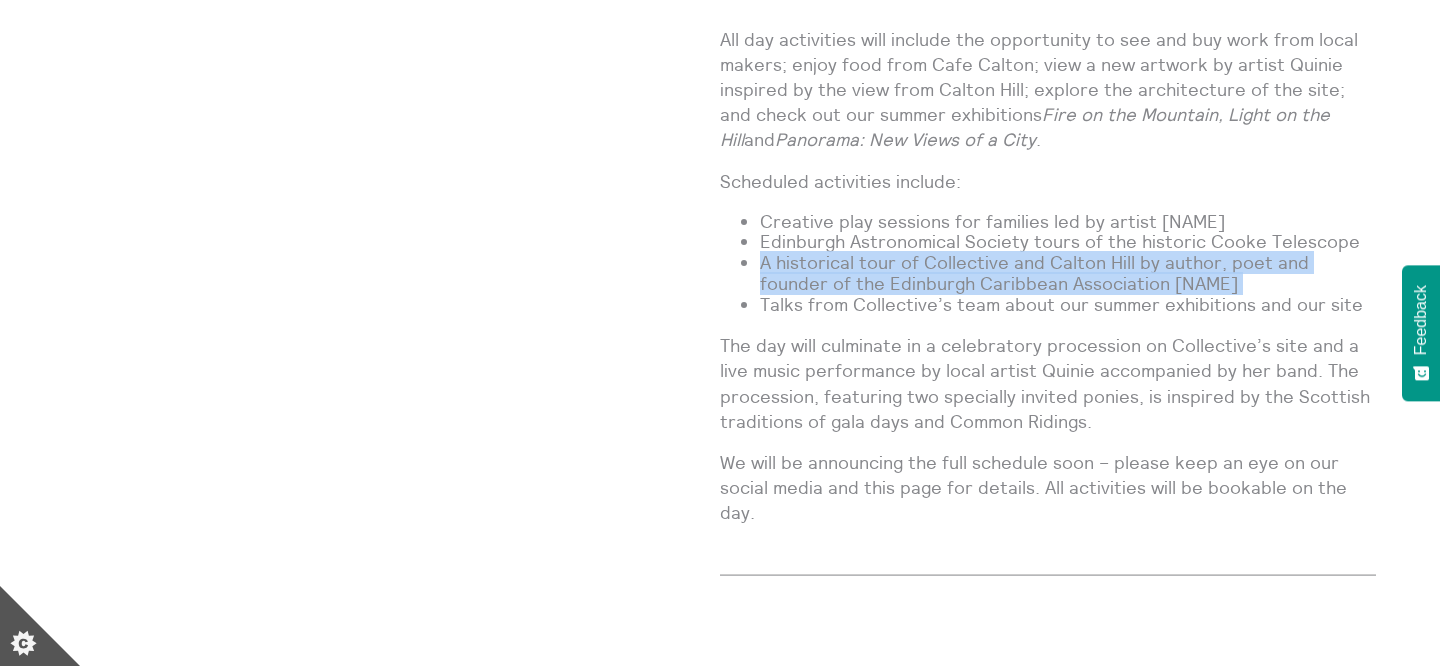click on "Edinburgh Astronomical Society tours of the historic Cooke Telescope" at bounding box center [1068, 242] 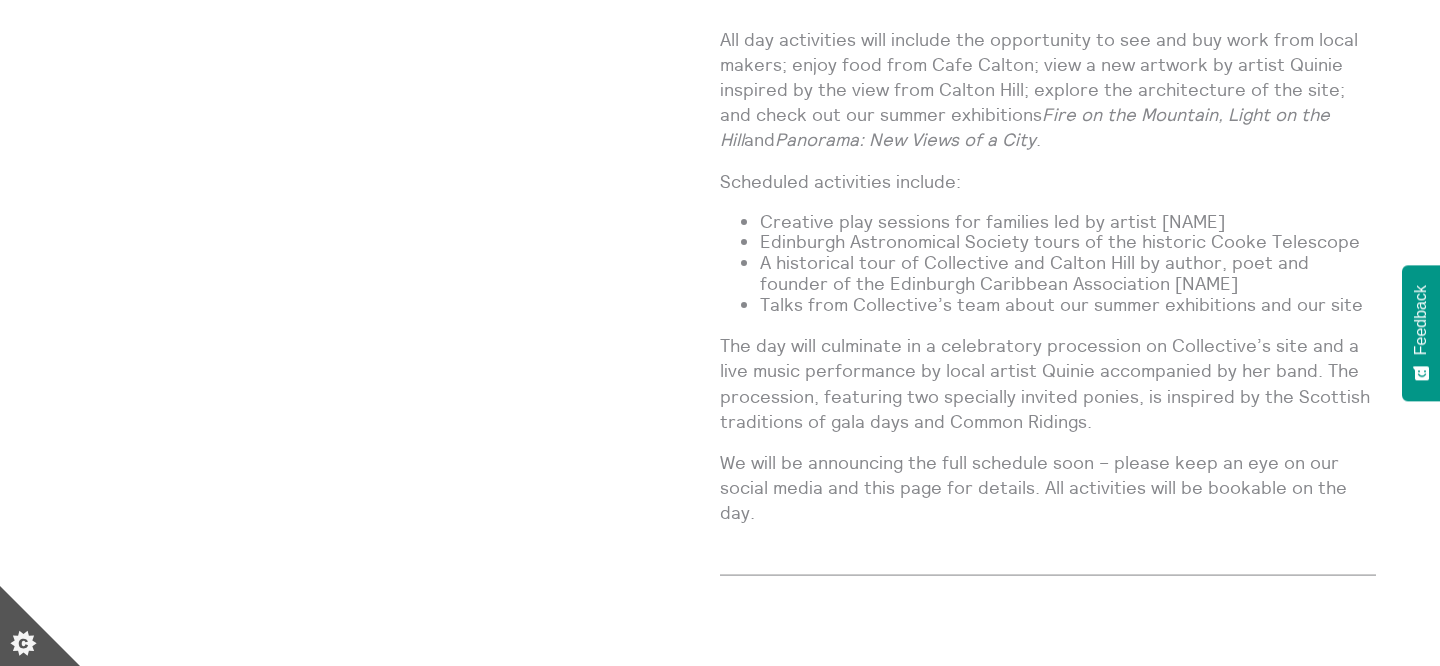 click on "Edinburgh Astronomical Society tours of the historic Cooke Telescope" at bounding box center [1068, 242] 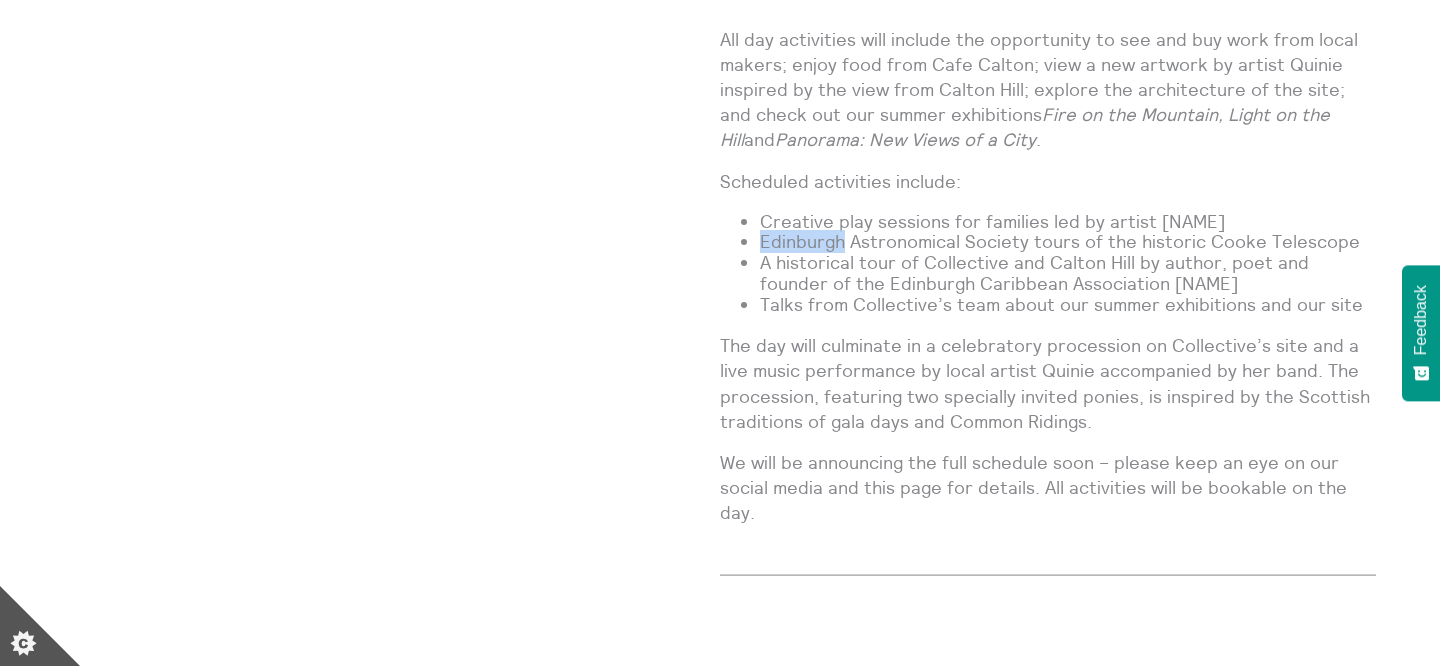 click on "Edinburgh Astronomical Society tours of the historic Cooke Telescope" at bounding box center [1068, 242] 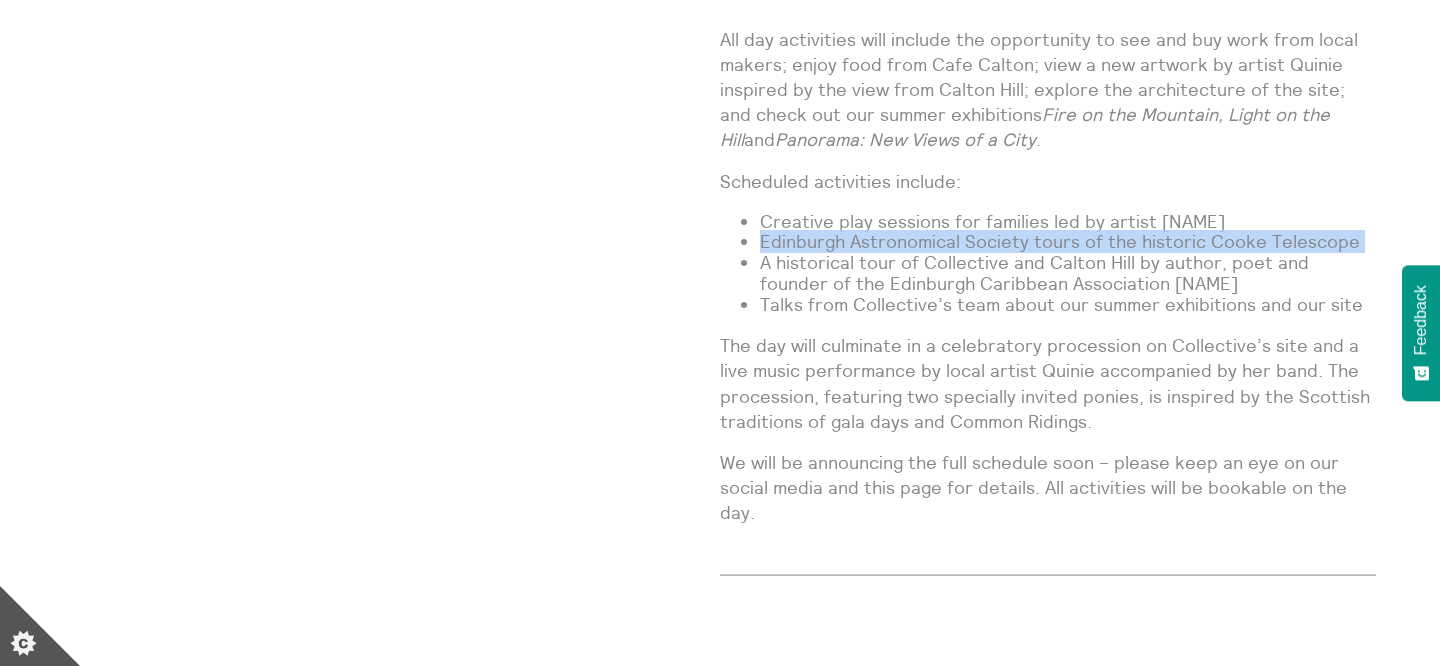 click on "Creative play sessions for families led by artist Seamus Killick" at bounding box center [1068, 222] 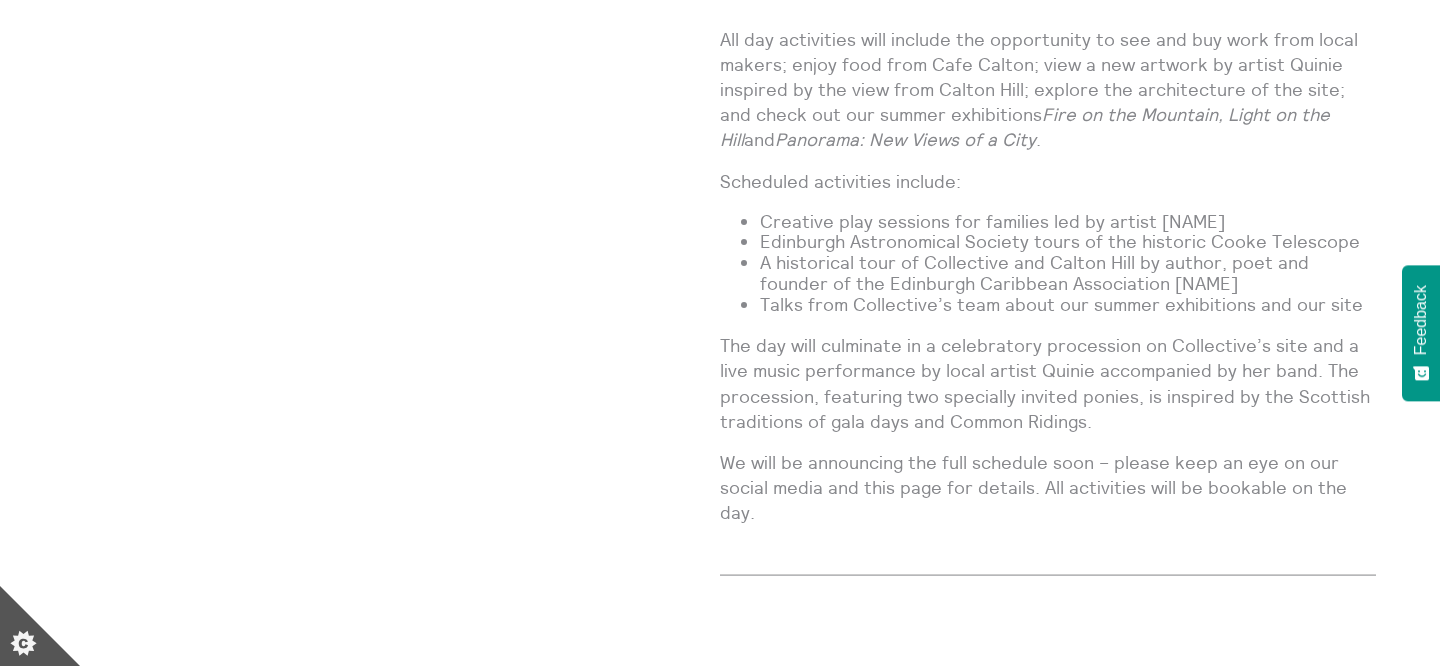 click on "Creative play sessions for families led by artist Seamus Killick" at bounding box center [1068, 222] 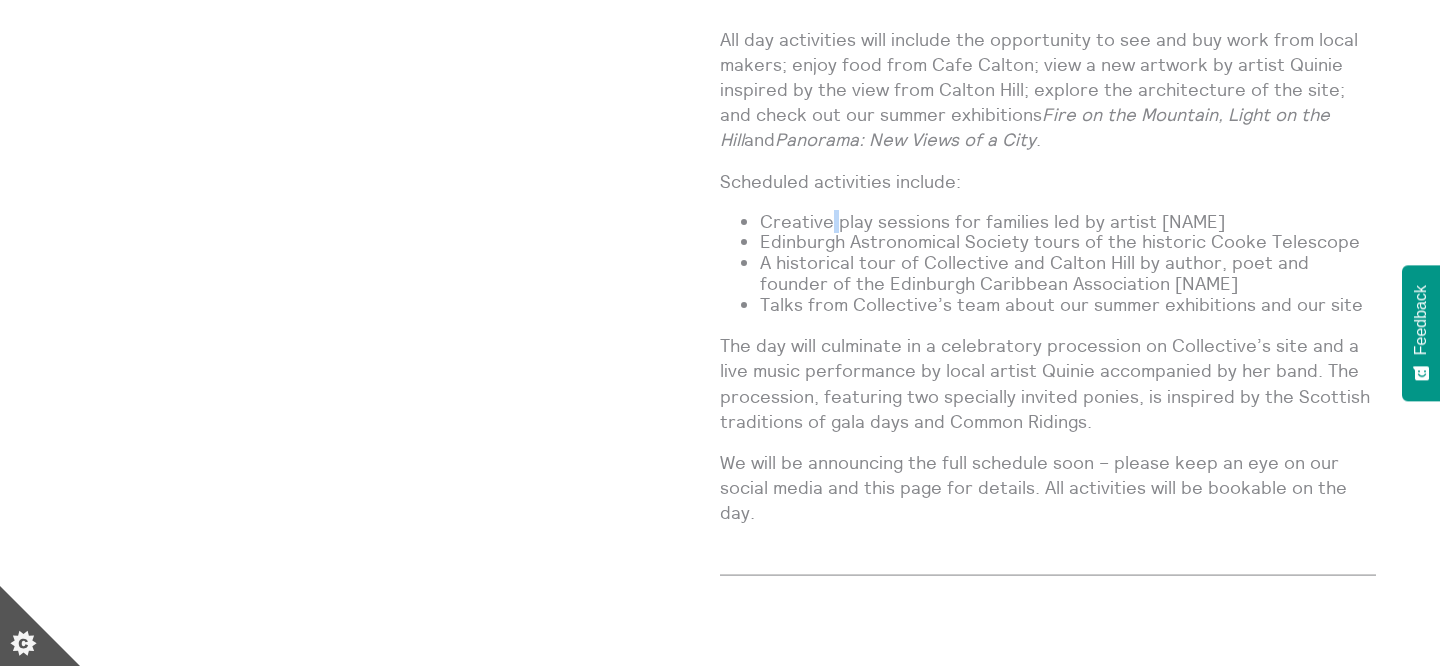 click on "Creative play sessions for families led by artist Seamus Killick" at bounding box center [1068, 222] 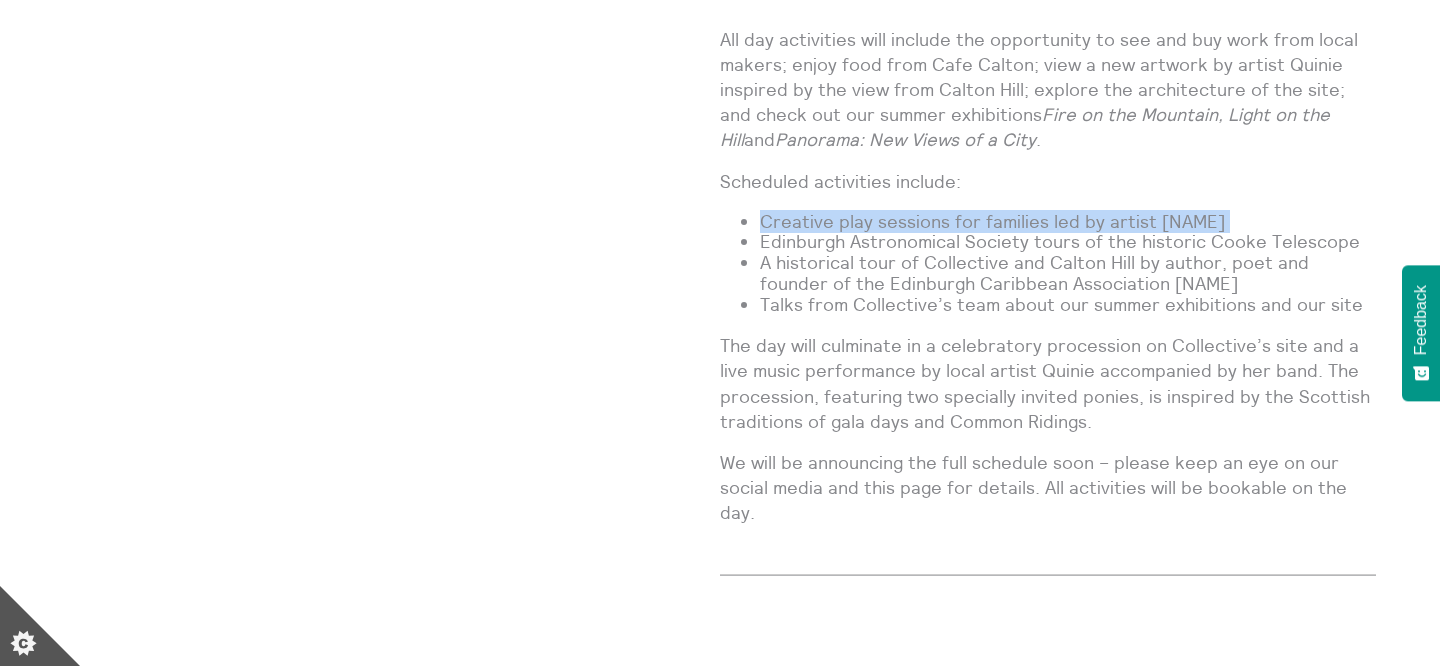 click on "Talks from Collective’s team about our summer exhibitions and our site" at bounding box center [1068, 305] 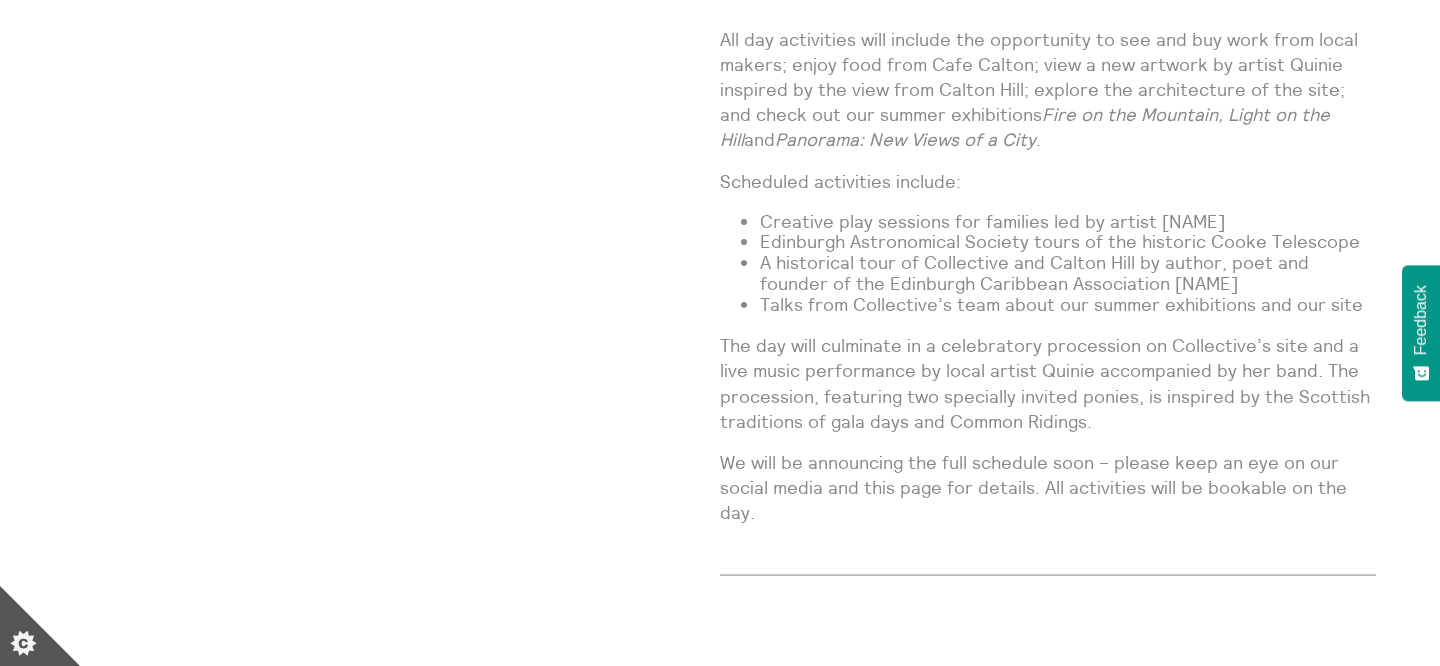 click on "Talks from Collective’s team about our summer exhibitions and our site" at bounding box center (1068, 305) 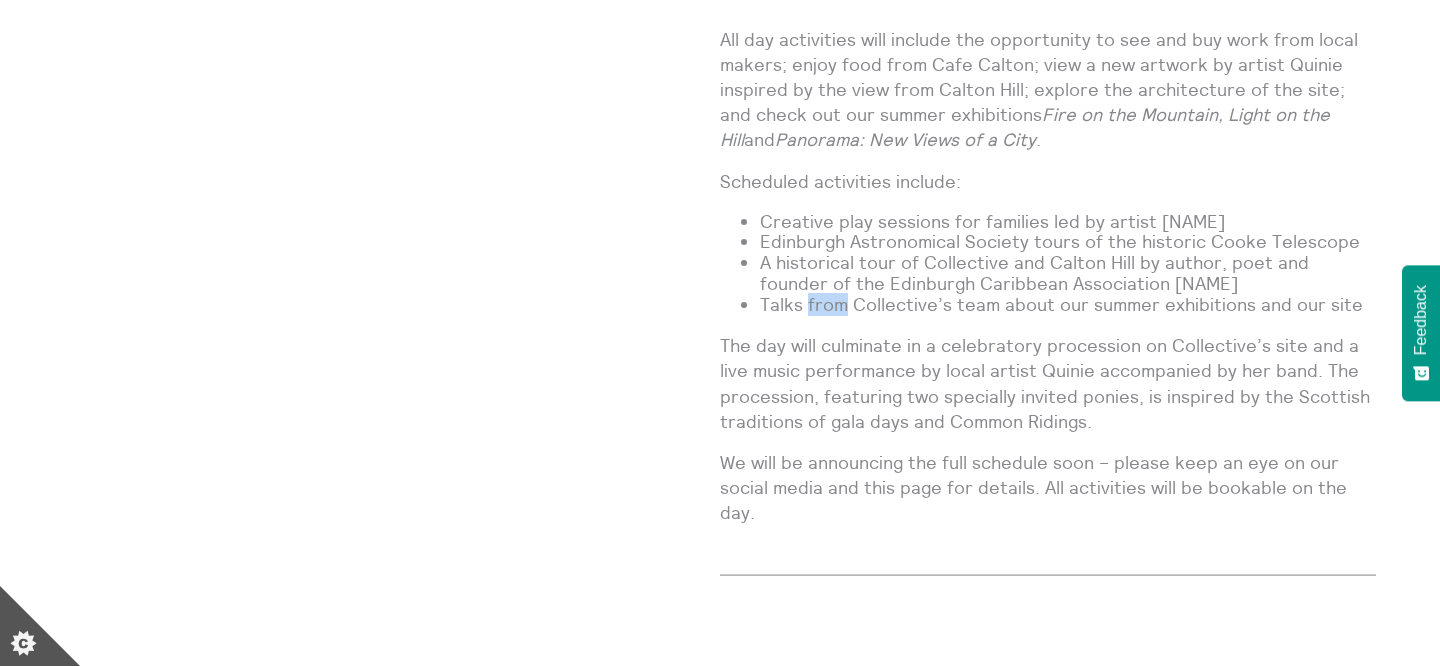 click on "Talks from Collective’s team about our summer exhibitions and our site" at bounding box center (1068, 305) 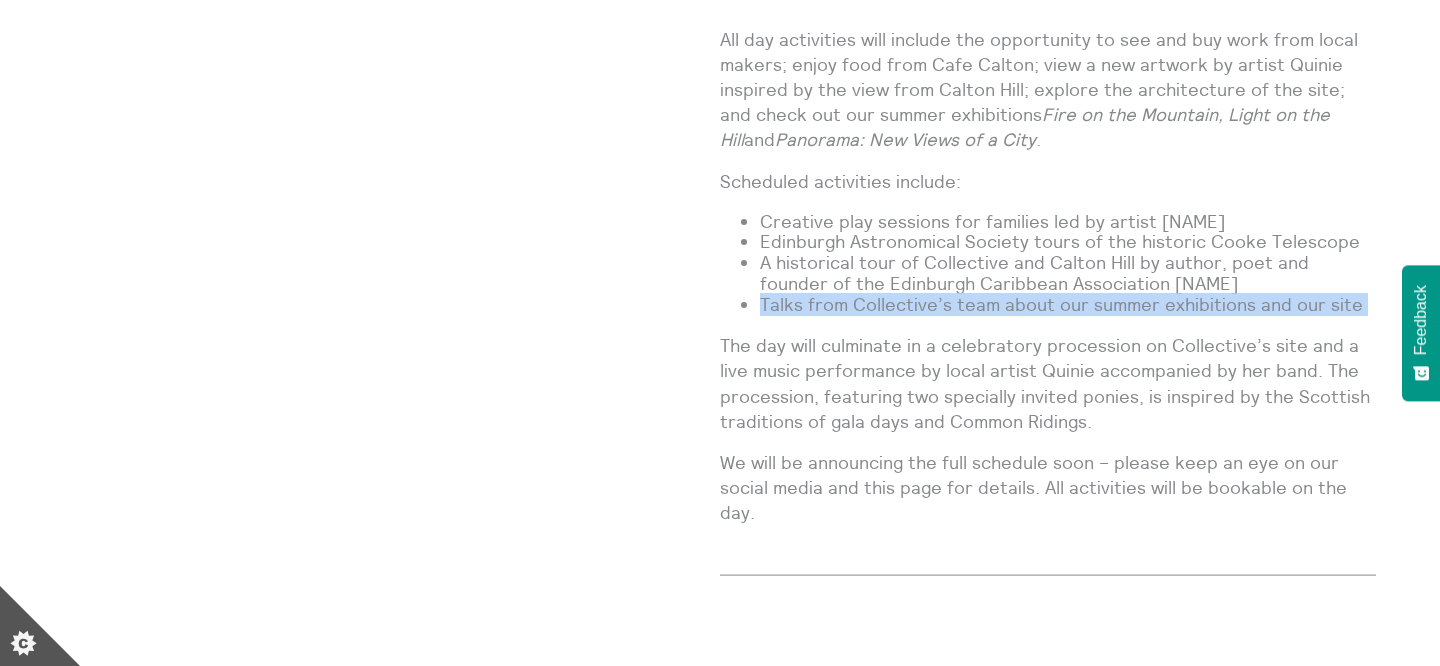click on "The day will culminate in a celebratory procession on Collective’s site and a live music performance by local artist Quinie accompanied by her band. The procession, featuring two specially invited ponies, is inspired by the Scottish traditions of gala days and Common Ridings." at bounding box center (1048, 383) 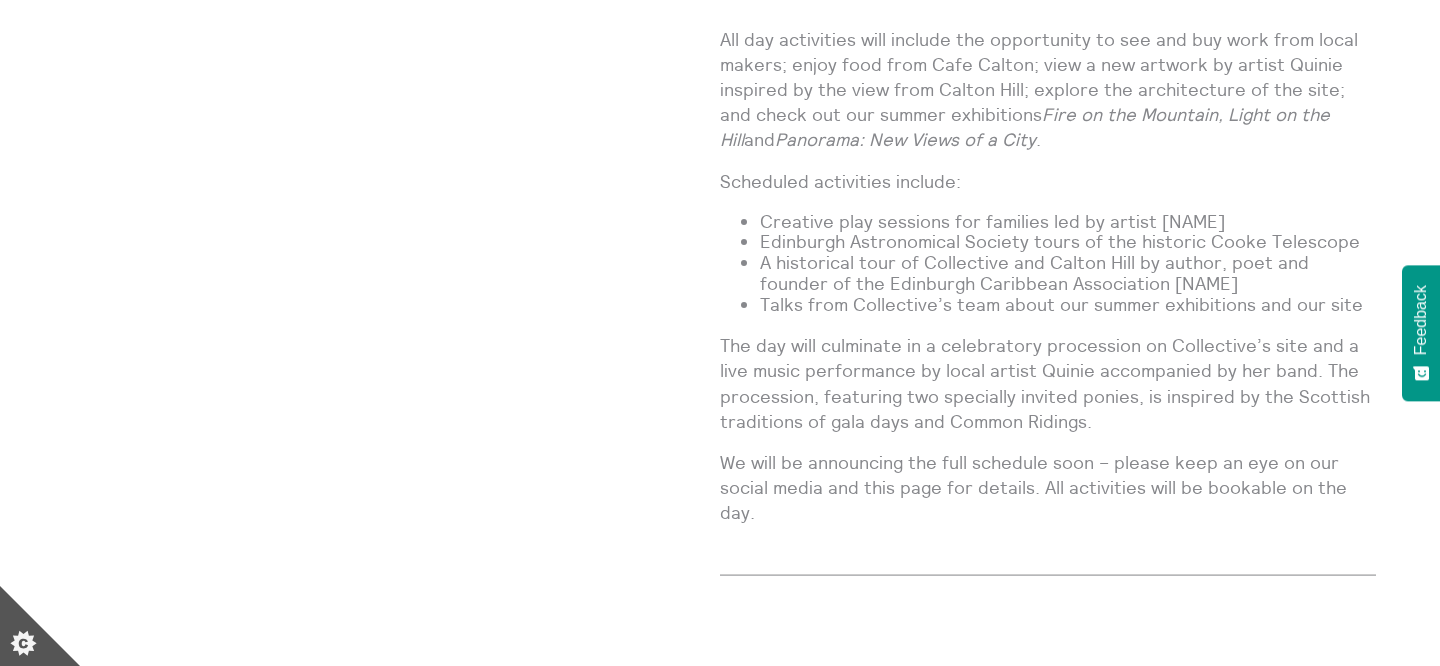 click on "The day will culminate in a celebratory procession on Collective’s site and a live music performance by local artist Quinie accompanied by her band. The procession, featuring two specially invited ponies, is inspired by the Scottish traditions of gala days and Common Ridings." at bounding box center [1048, 383] 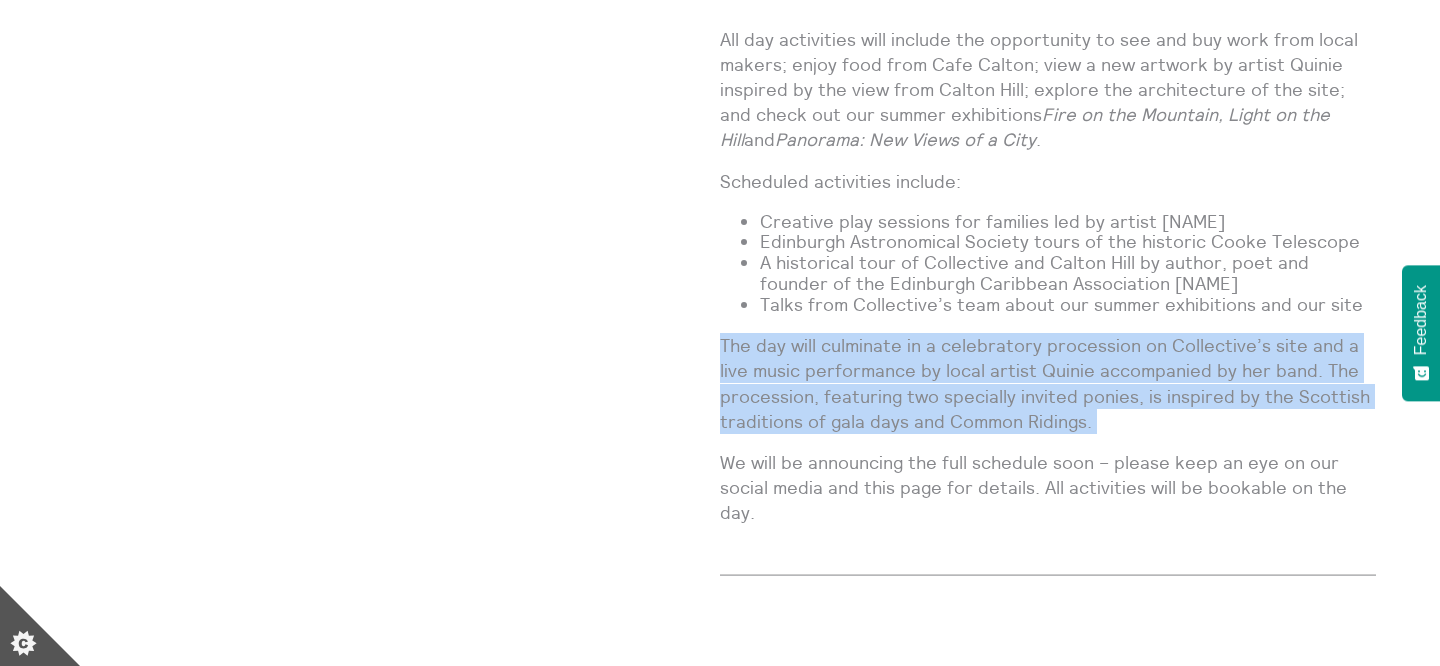 click on "The day will culminate in a celebratory procession on Collective’s site and a live music performance by local artist Quinie accompanied by her band. The procession, featuring two specially invited ponies, is inspired by the Scottish traditions of gala days and Common Ridings." at bounding box center [1048, 383] 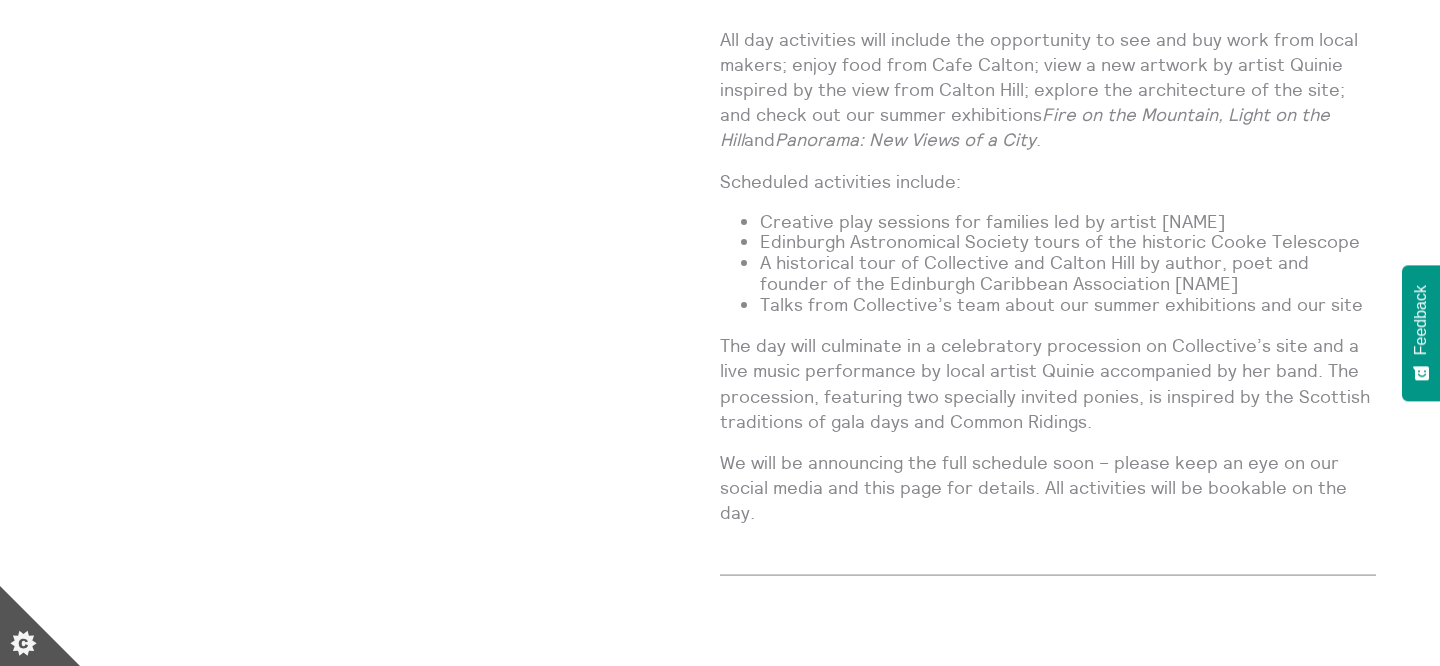 click on "The day will culminate in a celebratory procession on Collective’s site and a live music performance by local artist Quinie accompanied by her band. The procession, featuring two specially invited ponies, is inspired by the Scottish traditions of gala days and Common Ridings." at bounding box center (1048, 383) 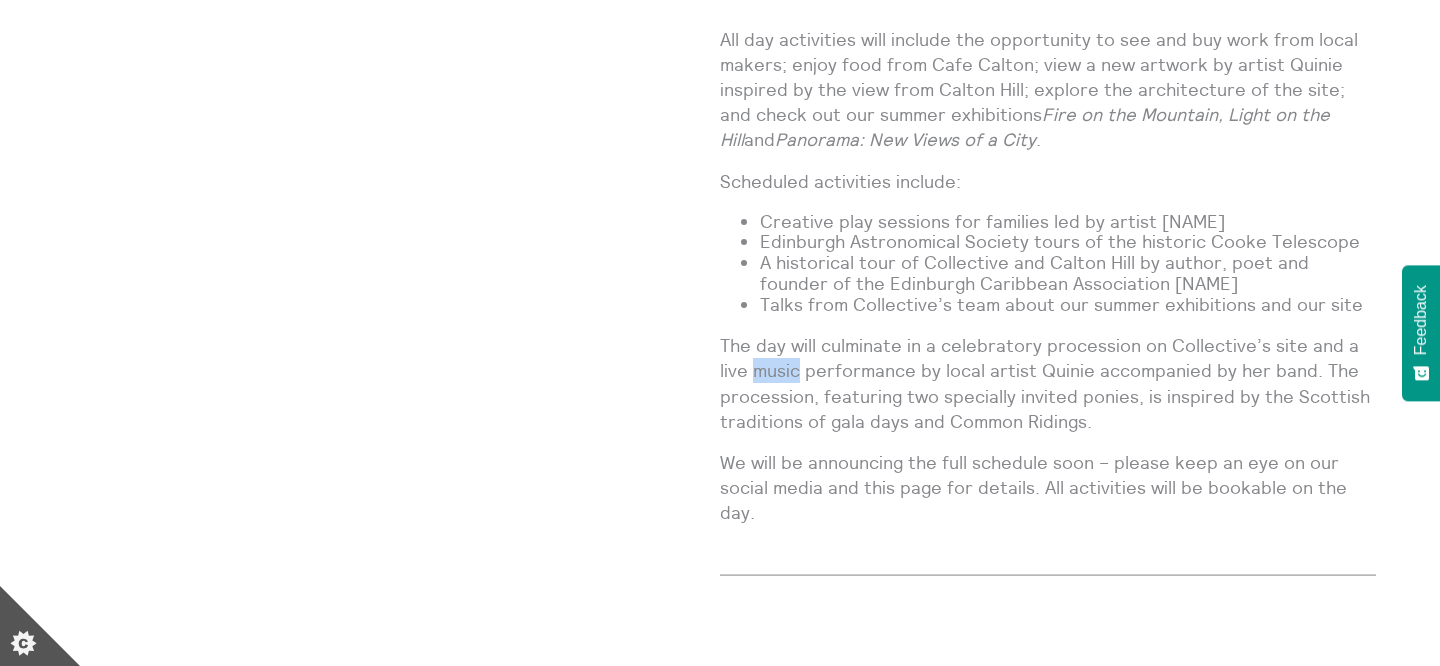 click on "The day will culminate in a celebratory procession on Collective’s site and a live music performance by local artist Quinie accompanied by her band. The procession, featuring two specially invited ponies, is inspired by the Scottish traditions of gala days and Common Ridings." at bounding box center [1048, 383] 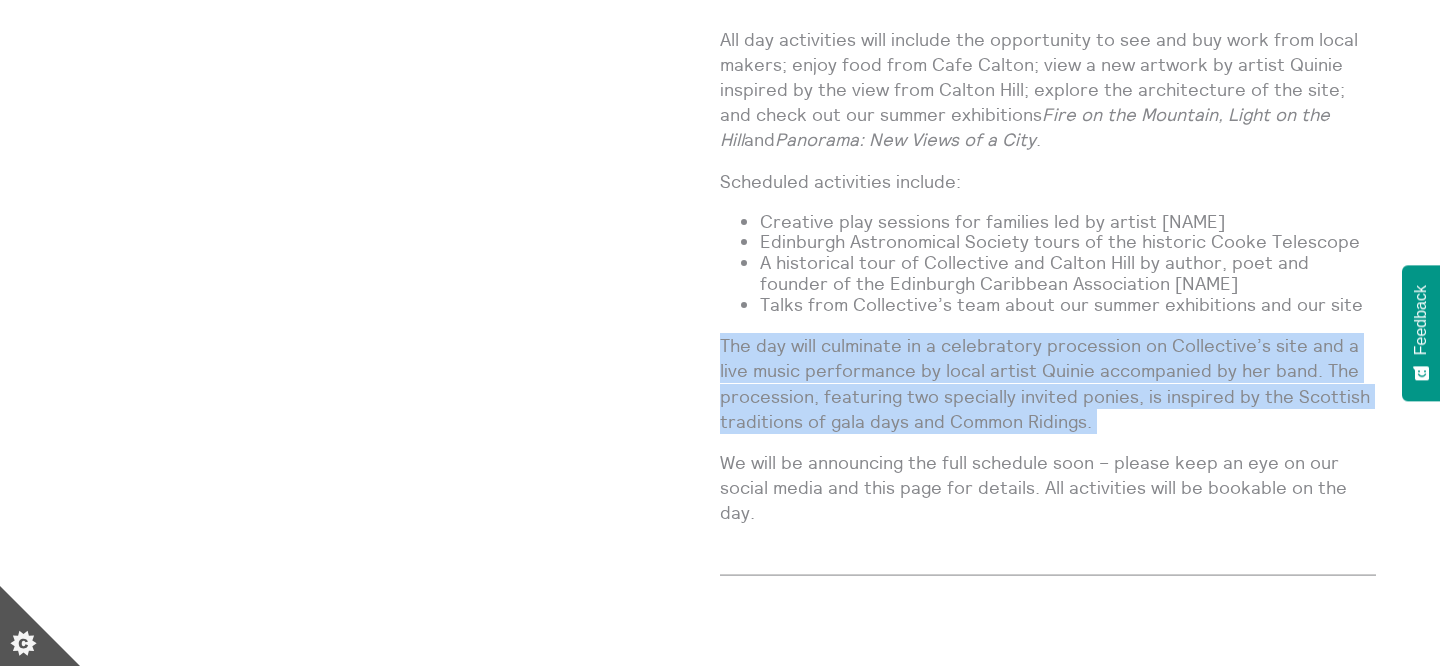 click on "The day will culminate in a celebratory procession on Collective’s site and a live music performance by local artist Quinie accompanied by her band. The procession, featuring two specially invited ponies, is inspired by the Scottish traditions of gala days and Common Ridings." at bounding box center (1048, 383) 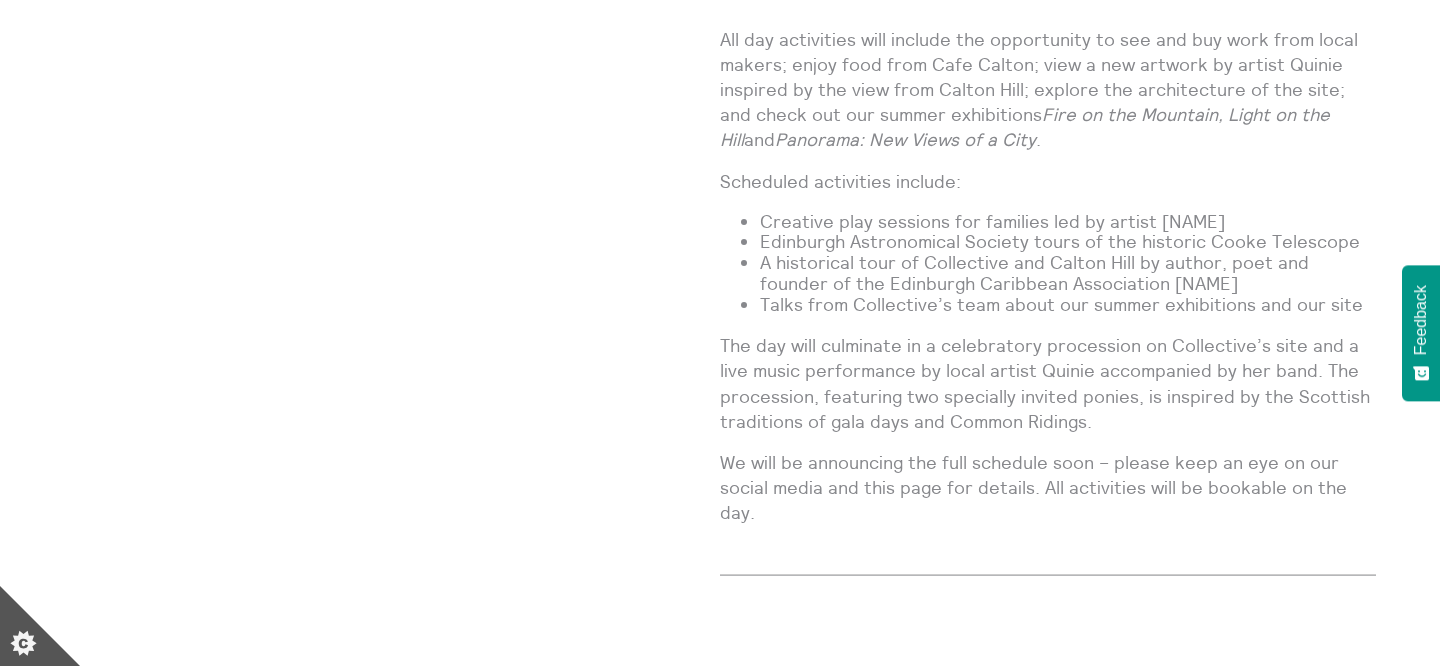 click on "The day will culminate in a celebratory procession on Collective’s site and a live music performance by local artist Quinie accompanied by her band. The procession, featuring two specially invited ponies, is inspired by the Scottish traditions of gala days and Common Ridings." at bounding box center (1048, 383) 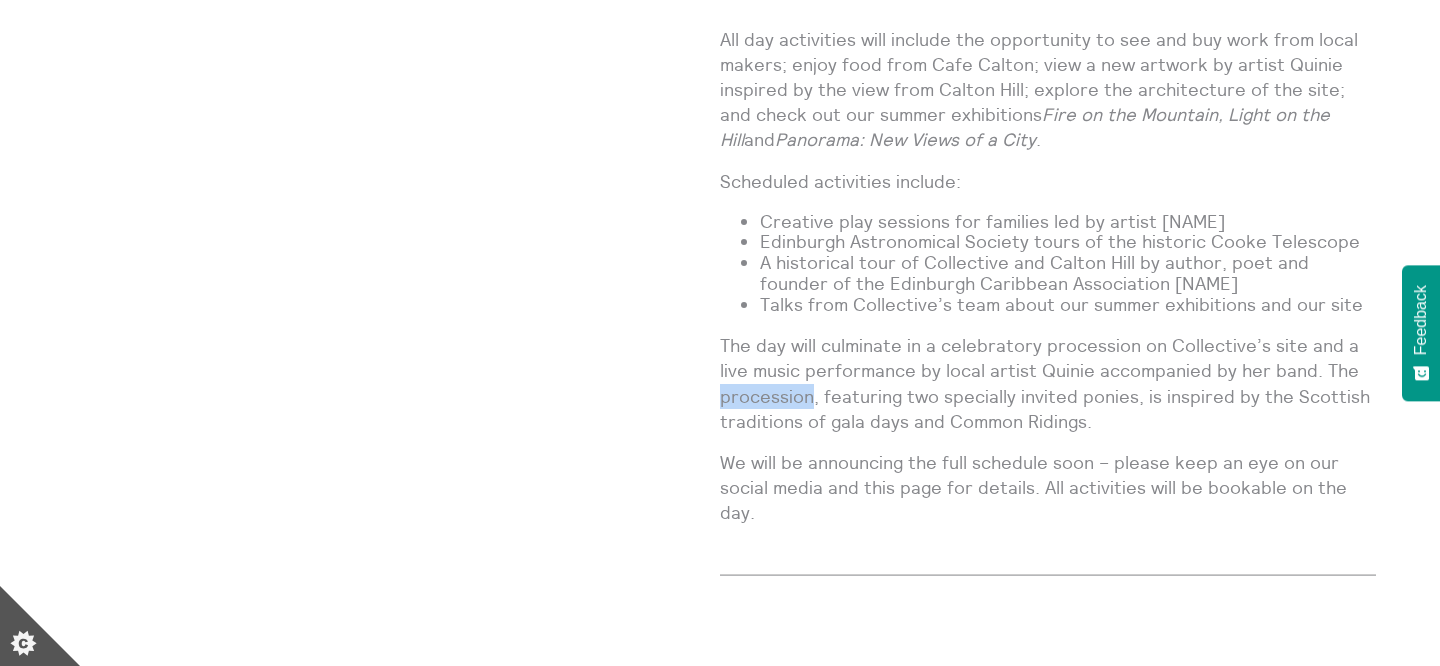 click on "The day will culminate in a celebratory procession on Collective’s site and a live music performance by local artist Quinie accompanied by her band. The procession, featuring two specially invited ponies, is inspired by the Scottish traditions of gala days and Common Ridings." at bounding box center [1048, 383] 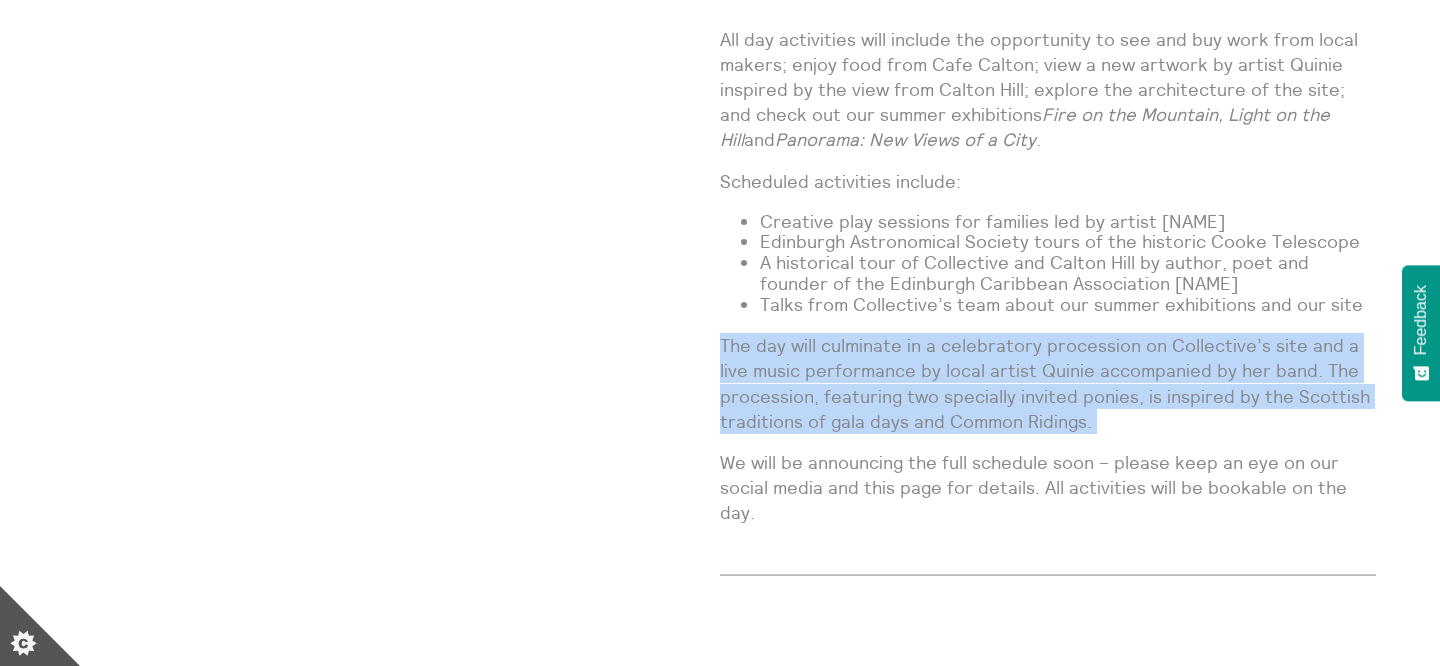 click on "A vibrant celebration of art, place and people on Sunday 7 September 2025.
Explore newly commissioned artworks by Scottish artists, join behind-the-scenes tours, shop with local makers, sample Edinburgh’s new Cafe Calton, and enjoy creative play sessions for children. The day will culminate in a celebratory procession inspired by Gala traditions – led by artists Seamus Killick and Quinie.
Following the procession will be a live music performance by Scottish artist and performer Quinie, also known as Josie Vallely. Quinie’s multi-disciplinary practice blends folk traditions, walking, song, storytelling and visual art to explore Scots language, memory, land and belonging.
For Collective Gala, Quinie explores how we celebrate our local communities through our remembered and imagined traditions. She will unveil an artwork inspired by the panoramic view from Calton Hill, collaging together the Gala traditions of the towns and communities seen from the top of the hill.
and" at bounding box center [1048, 18] 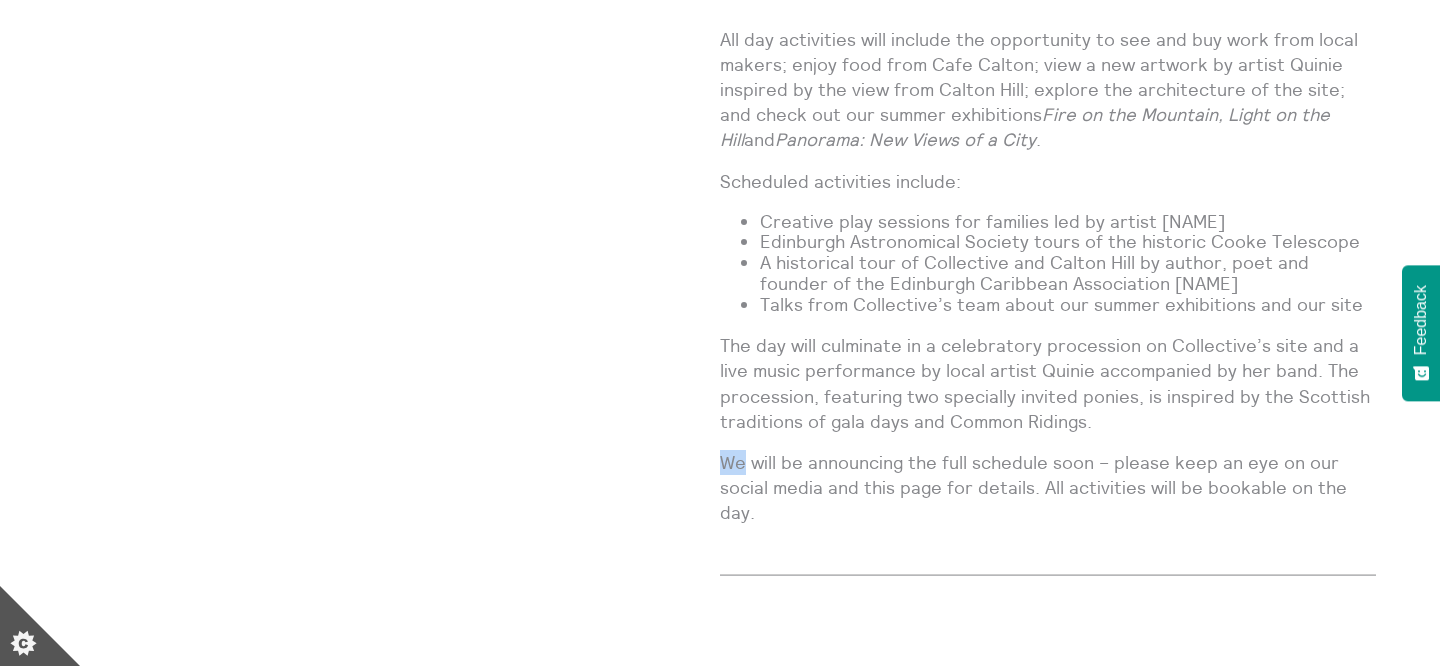 click on "A vibrant celebration of art, place and people on Sunday 7 September 2025.
Explore newly commissioned artworks by Scottish artists, join behind-the-scenes tours, shop with local makers, sample Edinburgh’s new Cafe Calton, and enjoy creative play sessions for children. The day will culminate in a celebratory procession inspired by Gala traditions – led by artists Seamus Killick and Quinie.
Following the procession will be a live music performance by Scottish artist and performer Quinie, also known as Josie Vallely. Quinie’s multi-disciplinary practice blends folk traditions, walking, song, storytelling and visual art to explore Scots language, memory, land and belonging.
For Collective Gala, Quinie explores how we celebrate our local communities through our remembered and imagined traditions. She will unveil an artwork inspired by the panoramic view from Calton Hill, collaging together the Gala traditions of the towns and communities seen from the top of the hill.
and" at bounding box center [1048, 18] 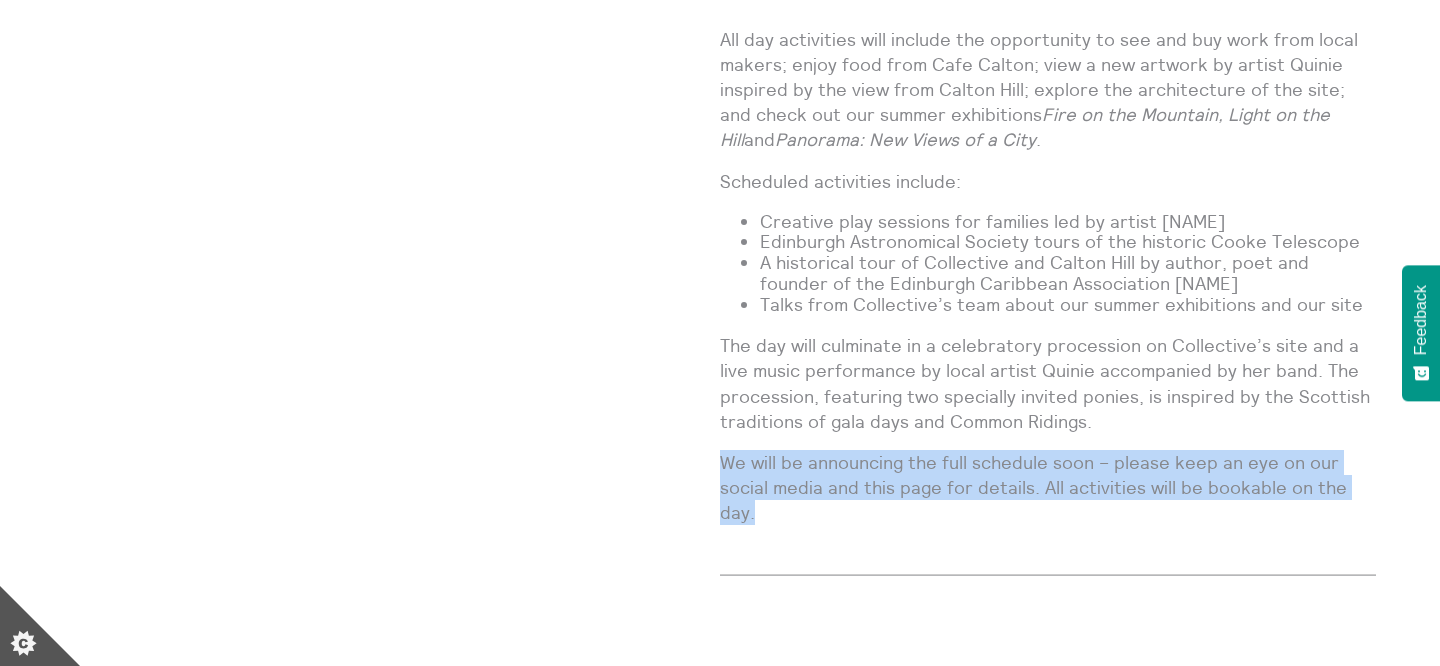 click on "We will be announcing the full schedule soon – please keep an eye on our social media and this page for details. All activities will be bookable on the day." at bounding box center [1048, 488] 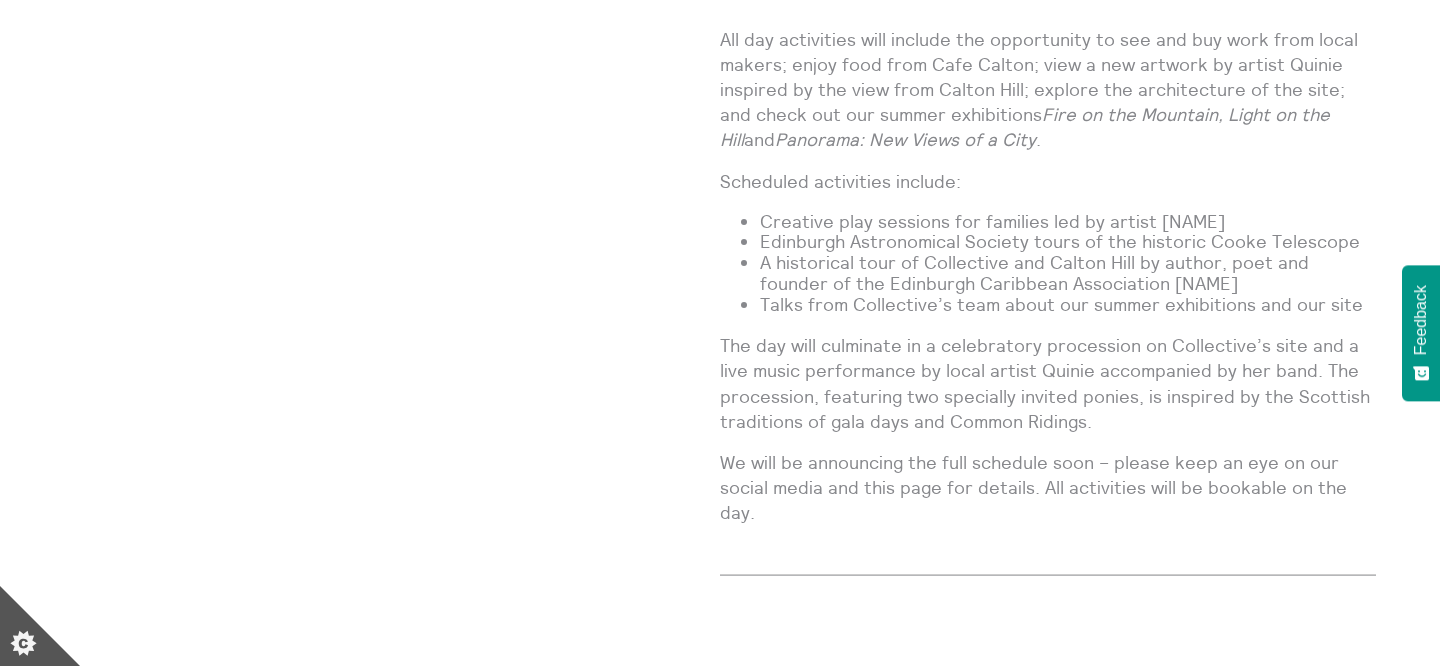click on "We will be announcing the full schedule soon – please keep an eye on our social media and this page for details. All activities will be bookable on the day." at bounding box center (1048, 488) 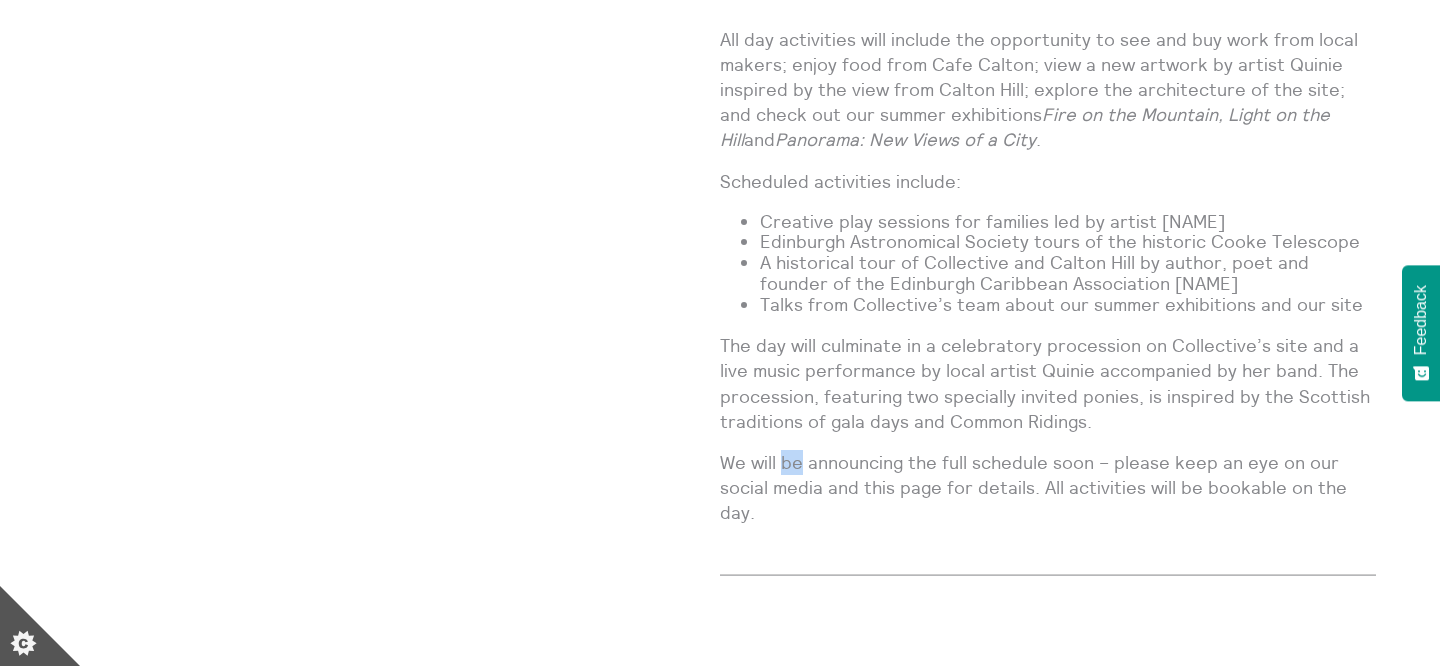 click on "We will be announcing the full schedule soon – please keep an eye on our social media and this page for details. All activities will be bookable on the day." at bounding box center [1048, 488] 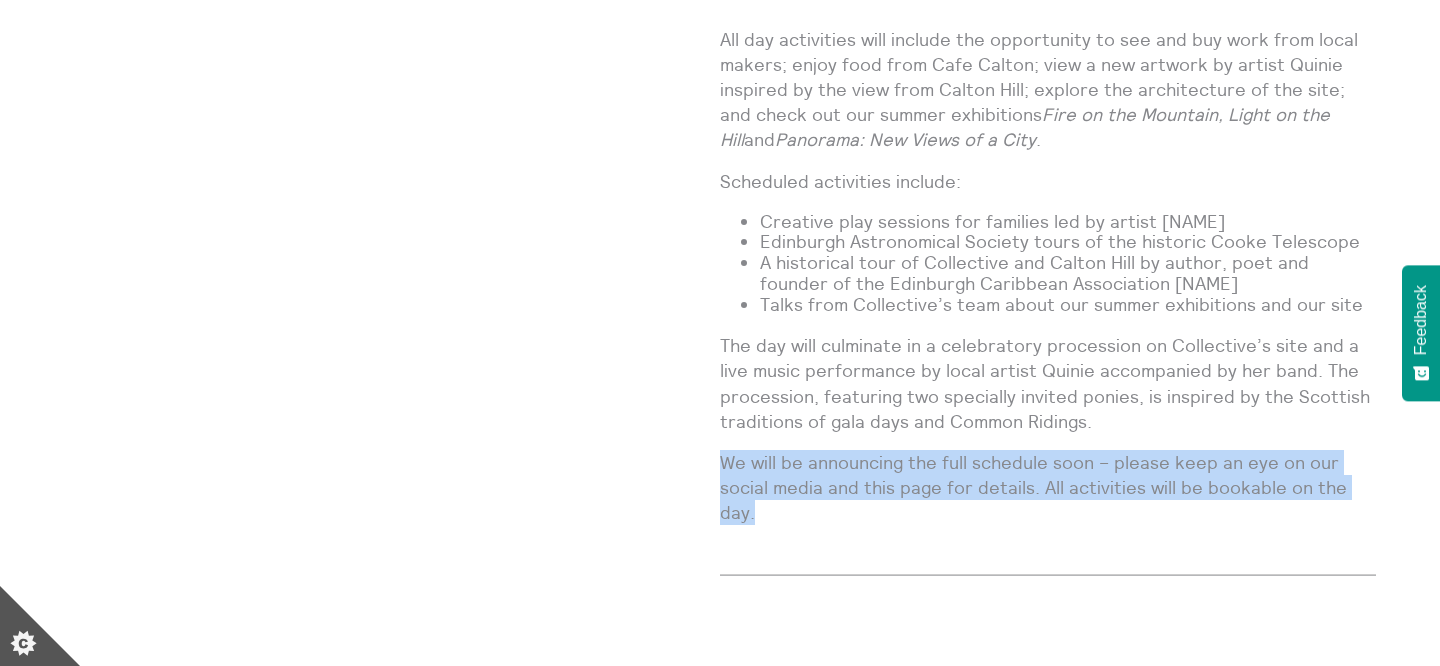 click on "We will be announcing the full schedule soon – please keep an eye on our social media and this page for details. All activities will be bookable on the day." at bounding box center [1048, 488] 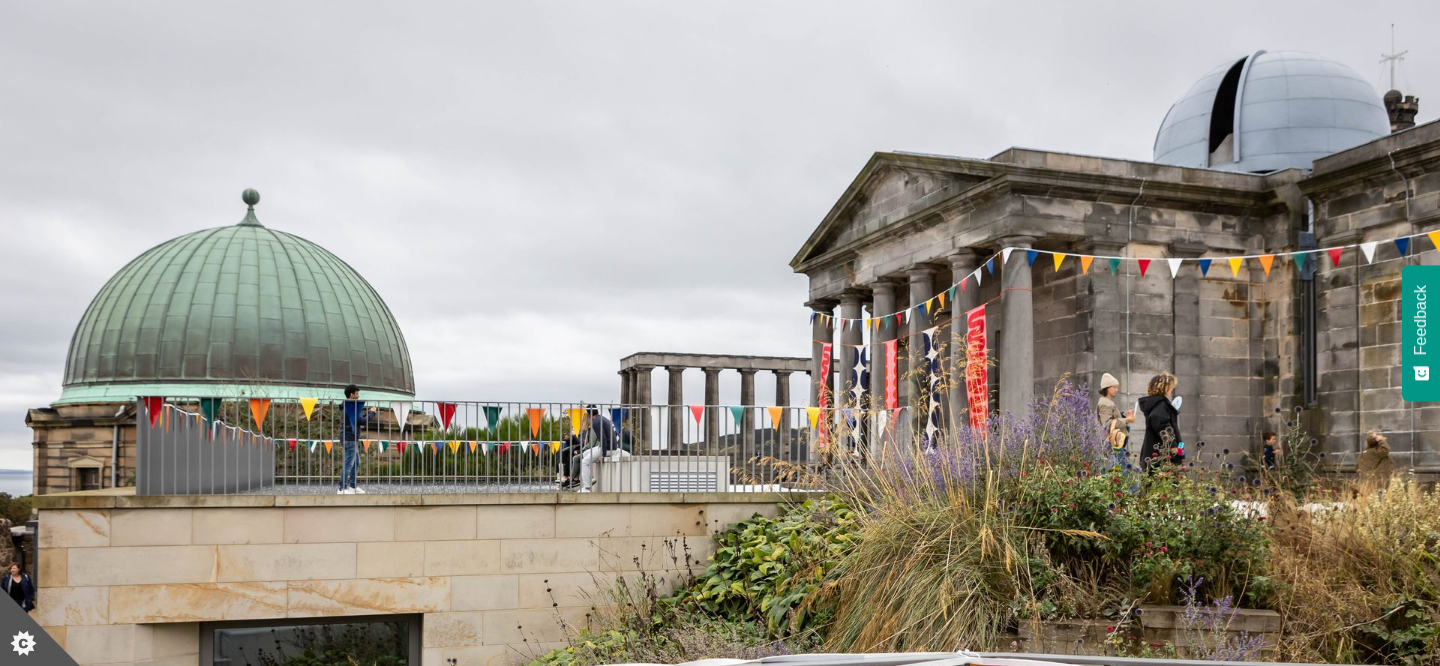 scroll, scrollTop: 0, scrollLeft: 0, axis: both 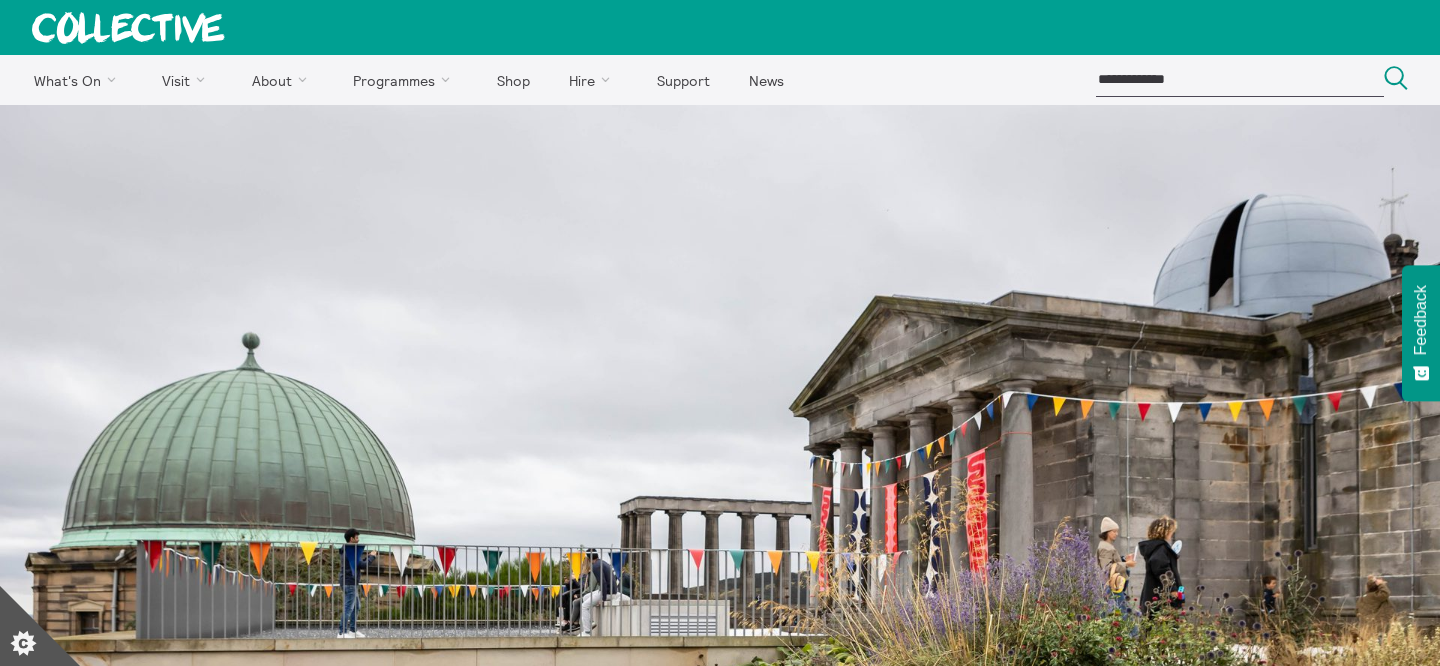 click 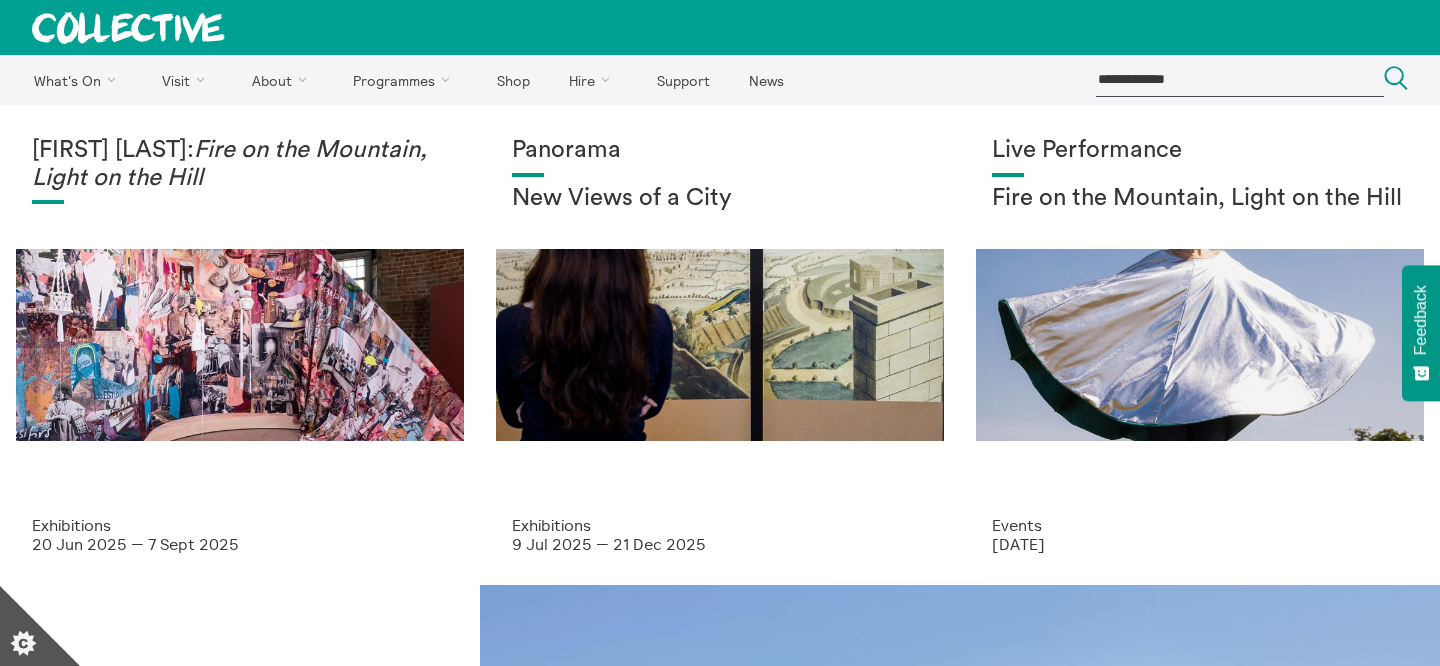 scroll, scrollTop: 0, scrollLeft: 0, axis: both 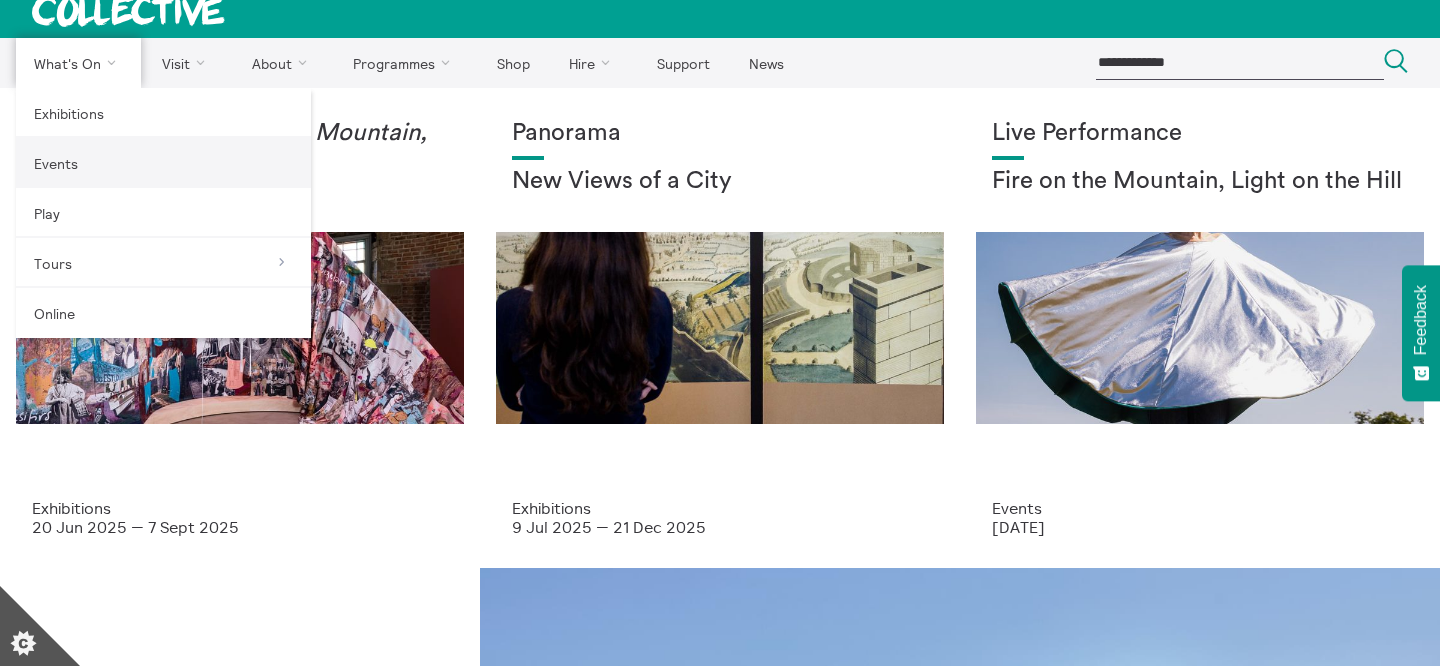 click on "Events" at bounding box center [163, 163] 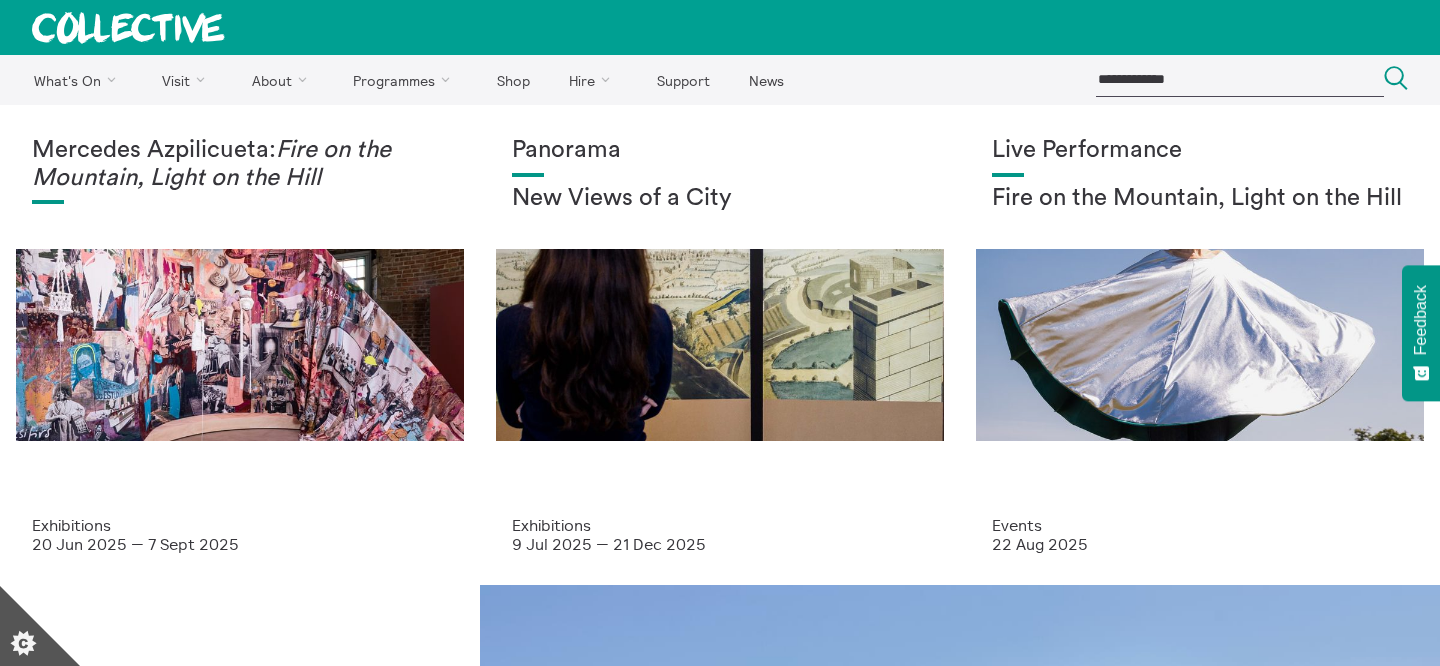 scroll, scrollTop: 0, scrollLeft: 0, axis: both 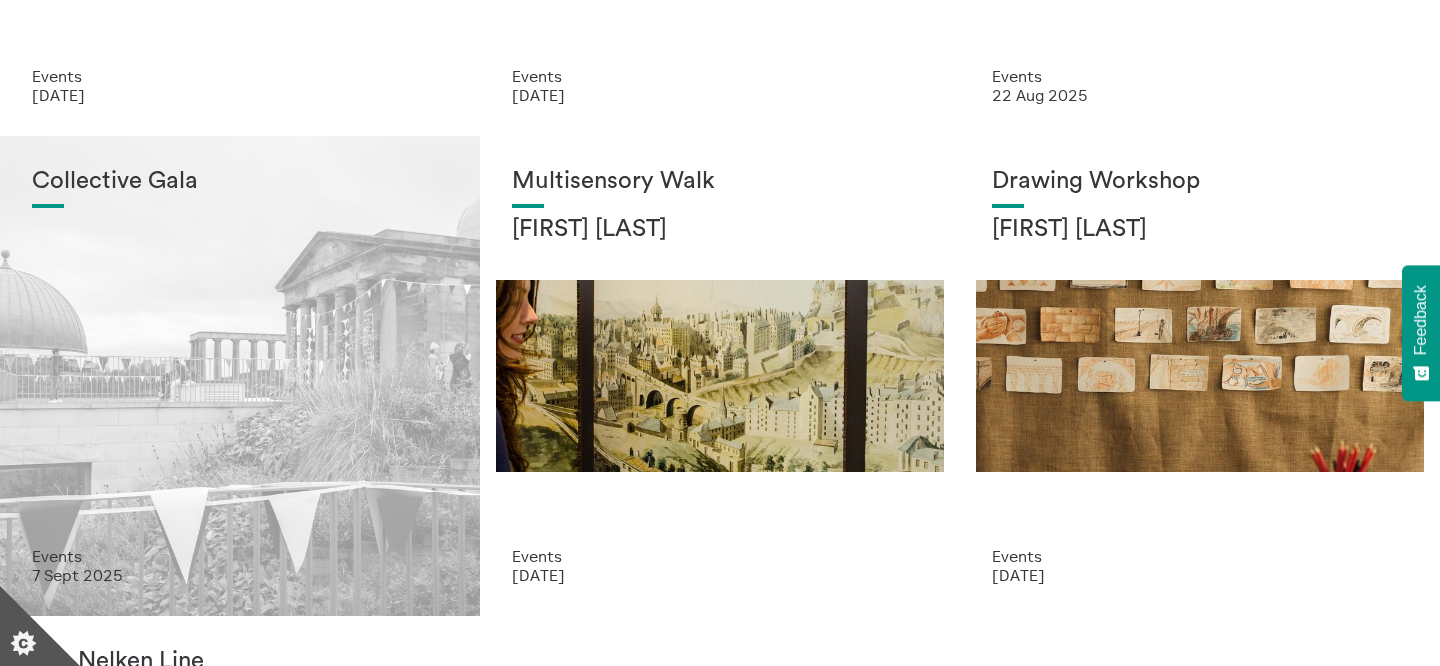 click on "Collective Gala" at bounding box center (240, 357) 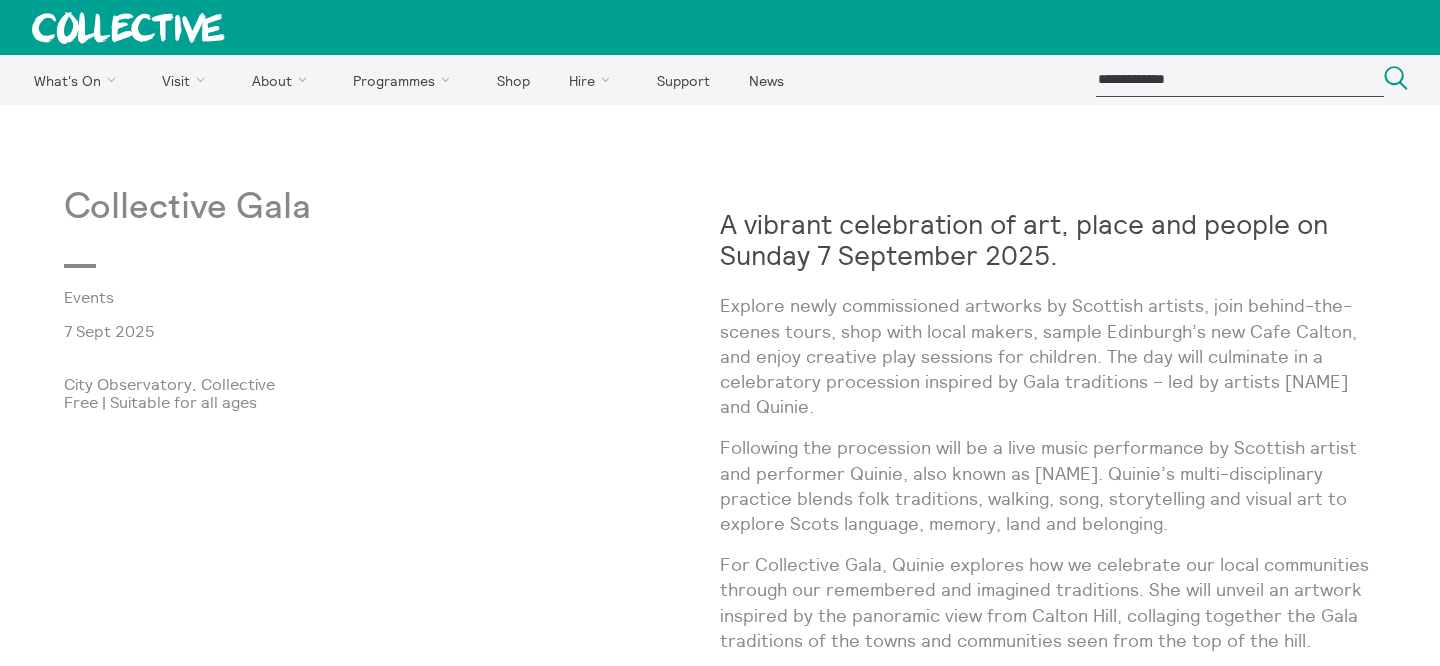 scroll, scrollTop: 0, scrollLeft: 0, axis: both 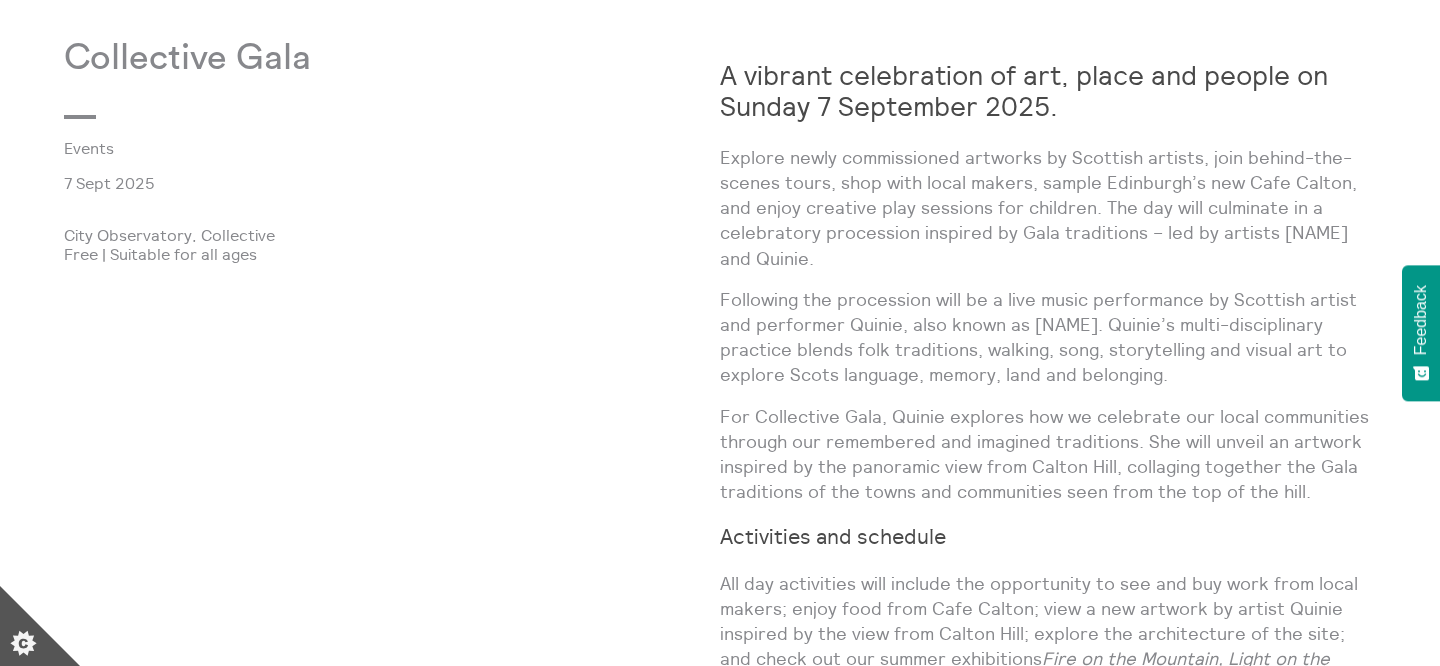 click on "A vibrant celebration of art, place and people on Sunday 7 September 2025.
Explore newly commissioned artworks by Scottish artists, join behind-the-scenes tours, shop with local makers, sample Edinburgh’s new Cafe Calton, and enjoy creative play sessions for children. The day will culminate in a celebratory procession inspired by Gala traditions – led by artists Seamus Killick and Quinie.
Following the procession will be a live music performance by Scottish artist and performer Quinie, also known as Josie Vallely. Quinie’s multi-disciplinary practice blends folk traditions, walking, song, storytelling and visual art to explore Scots language, memory, land and belonging.
For Collective Gala, Quinie explores how we celebrate our local communities through our remembered and imagined traditions. She will unveil an artwork inspired by the panoramic view from Calton Hill, collaging together the Gala traditions of the towns and communities seen from the top of the hill.
and" at bounding box center [1048, 562] 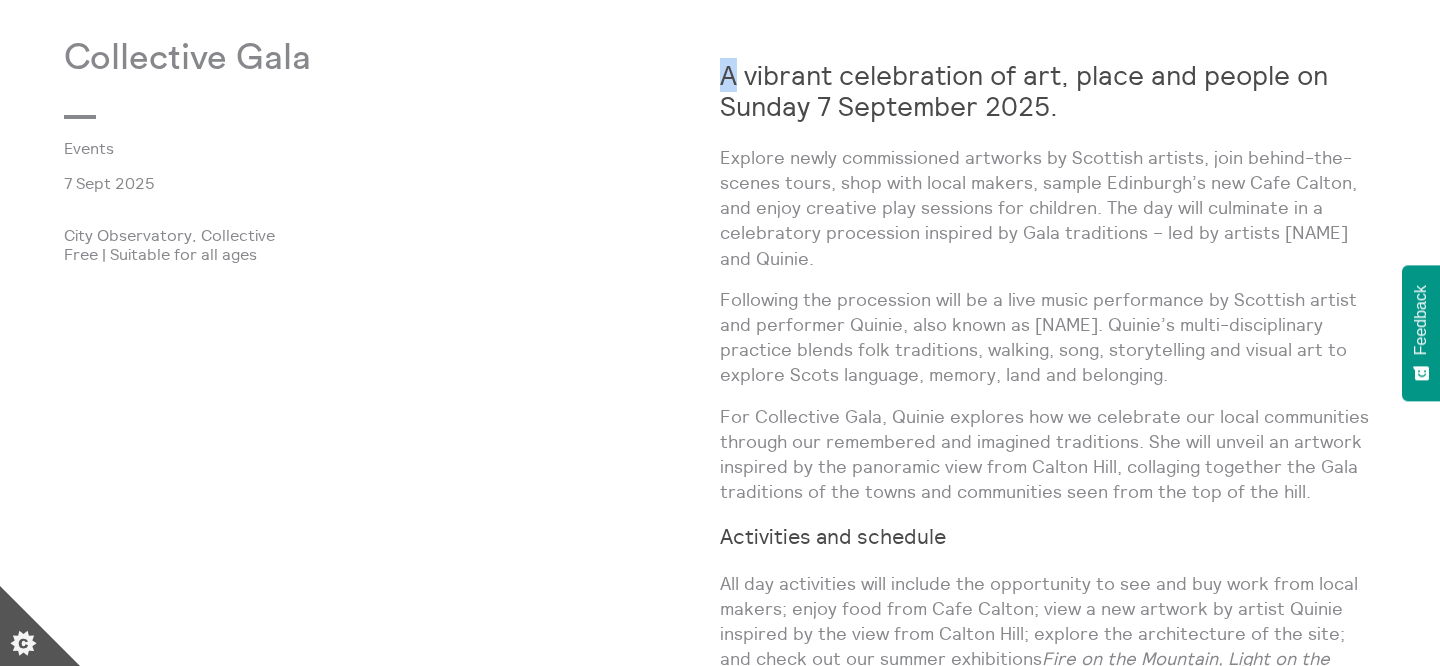 click on "A vibrant celebration of art, place and people on Sunday 7 September 2025.
Explore newly commissioned artworks by Scottish artists, join behind-the-scenes tours, shop with local makers, sample Edinburgh’s new Cafe Calton, and enjoy creative play sessions for children. The day will culminate in a celebratory procession inspired by Gala traditions – led by artists Seamus Killick and Quinie.
Following the procession will be a live music performance by Scottish artist and performer Quinie, also known as Josie Vallely. Quinie’s multi-disciplinary practice blends folk traditions, walking, song, storytelling and visual art to explore Scots language, memory, land and belonging.
For Collective Gala, Quinie explores how we celebrate our local communities through our remembered and imagined traditions. She will unveil an artwork inspired by the panoramic view from Calton Hill, collaging together the Gala traditions of the towns and communities seen from the top of the hill.
and" at bounding box center (1048, 562) 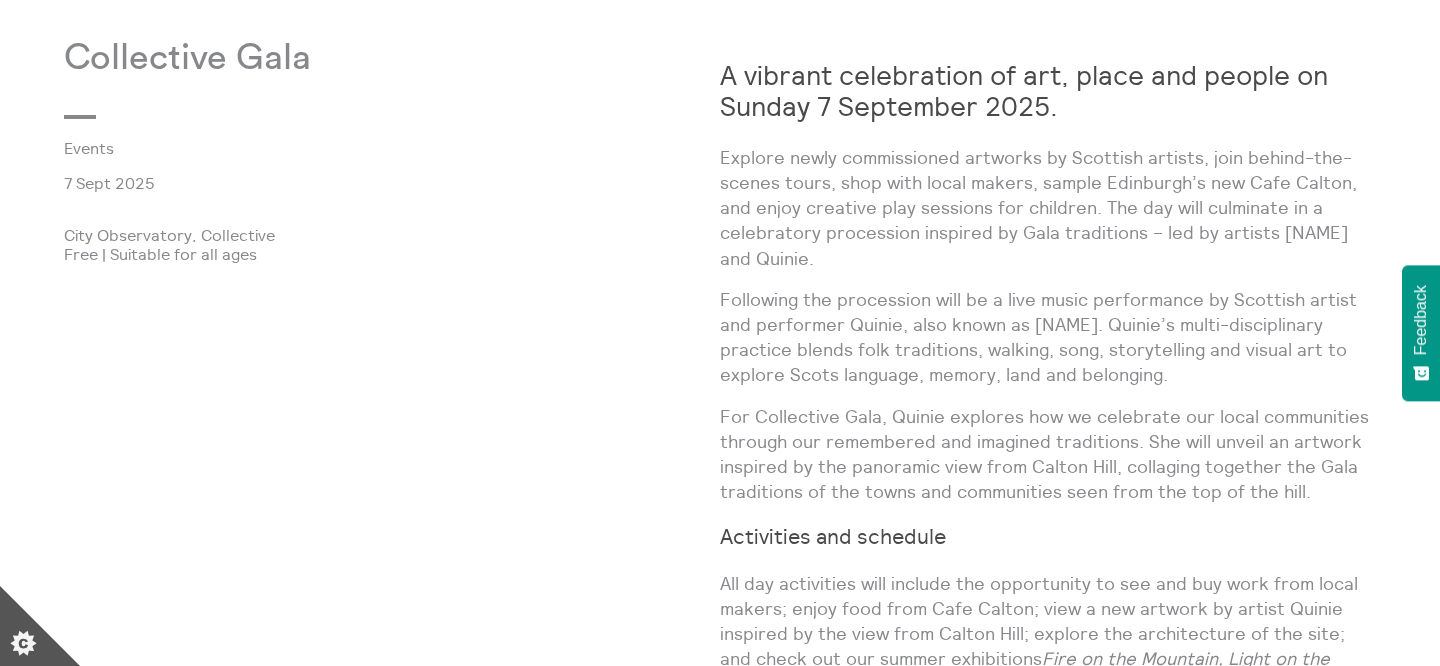 click on "A vibrant celebration of art, place and people on Sunday 7 September 2025." at bounding box center (1024, 90) 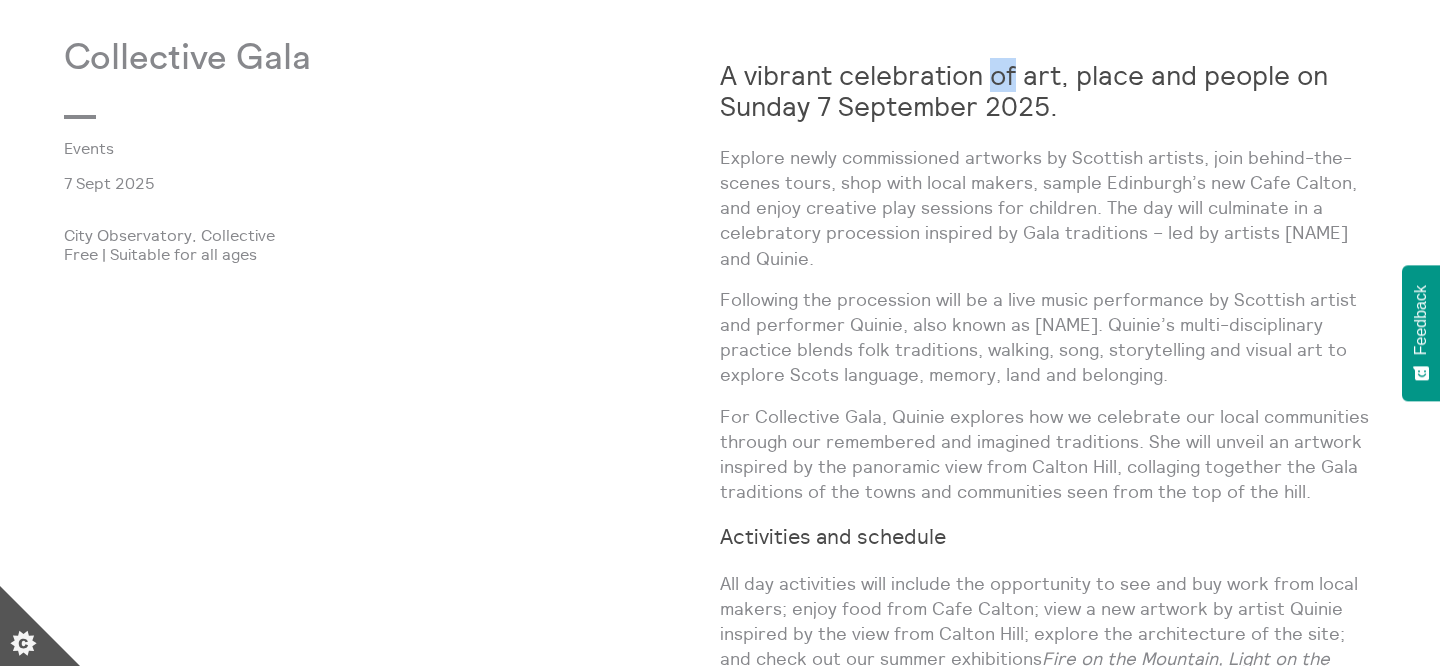 click on "A vibrant celebration of art, place and people on Sunday 7 September 2025." at bounding box center [1024, 90] 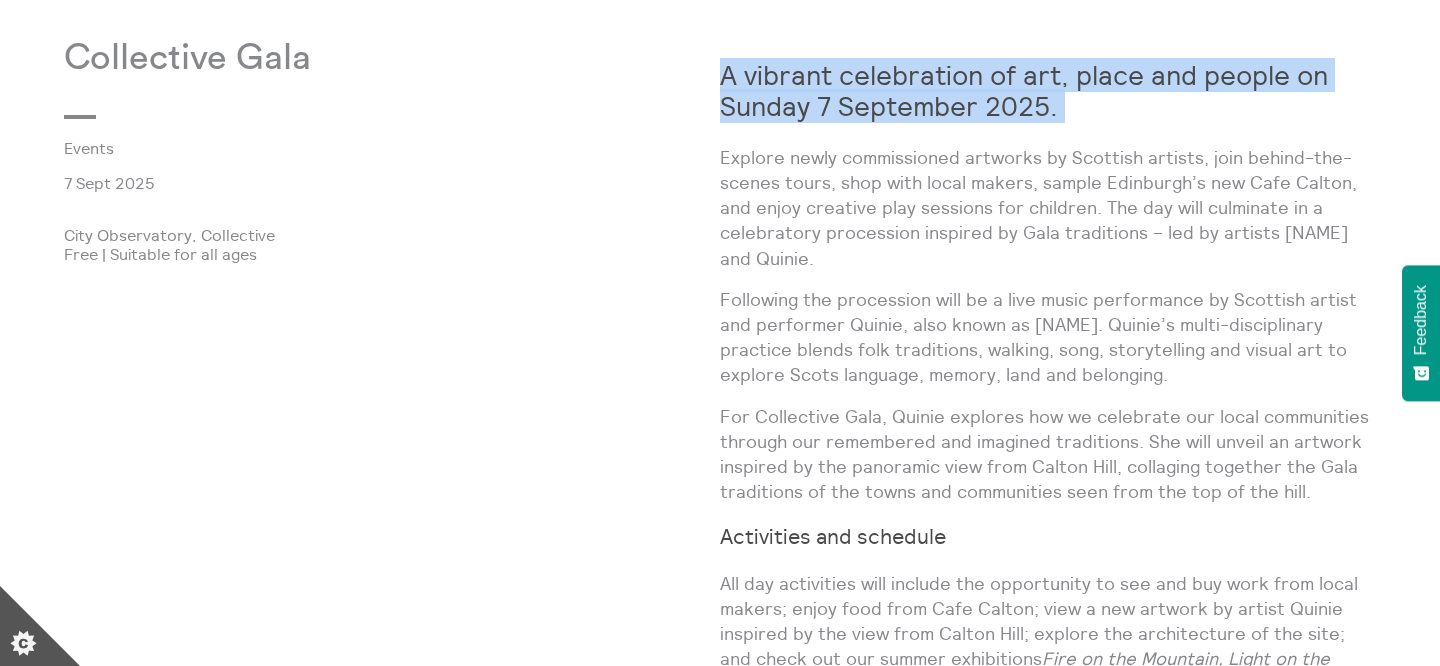 click on "A vibrant celebration of art, place and people on Sunday 7 September 2025." at bounding box center (1024, 90) 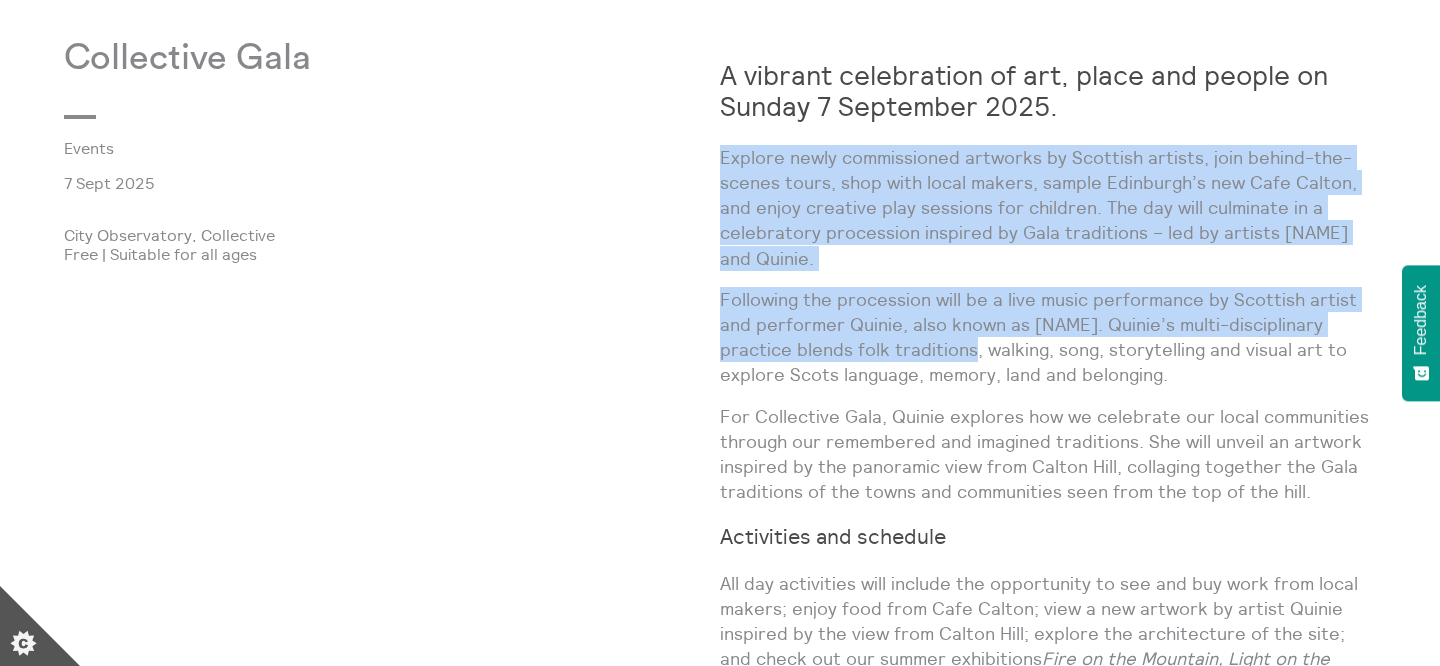drag, startPoint x: 723, startPoint y: 152, endPoint x: 918, endPoint y: 362, distance: 286.5746 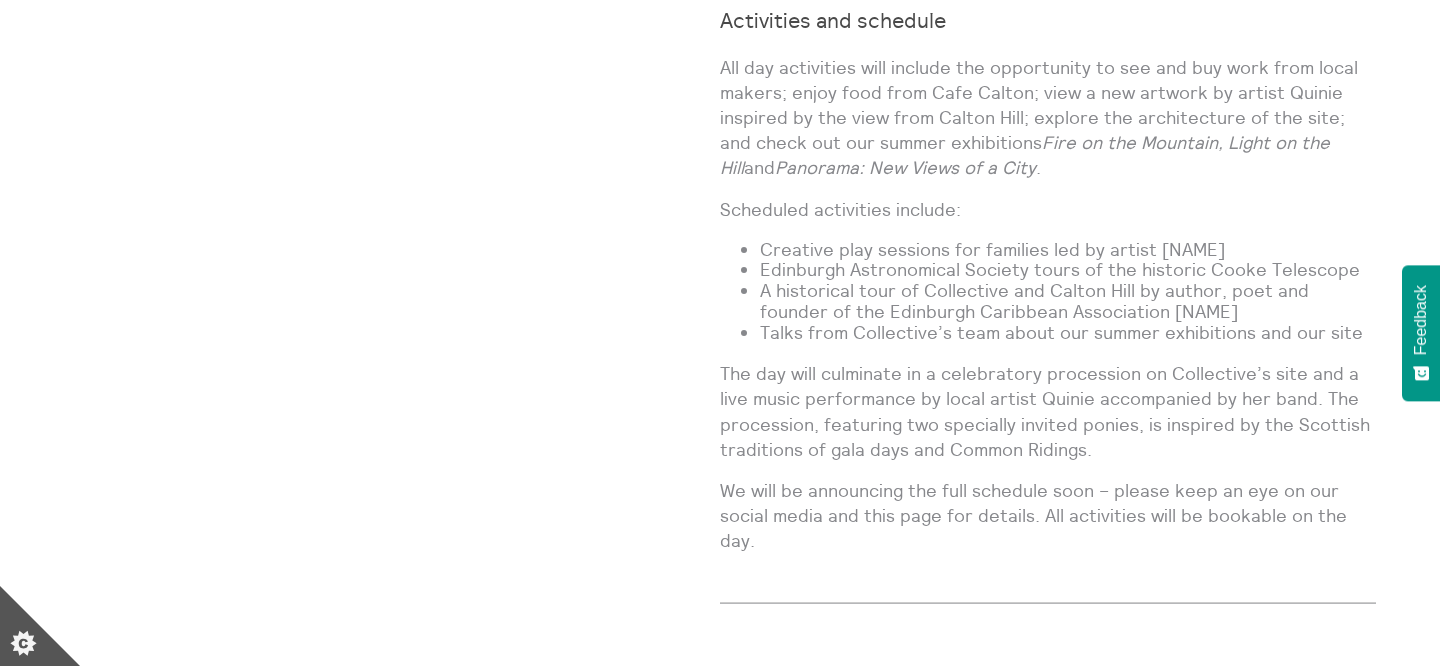 scroll, scrollTop: 1689, scrollLeft: 0, axis: vertical 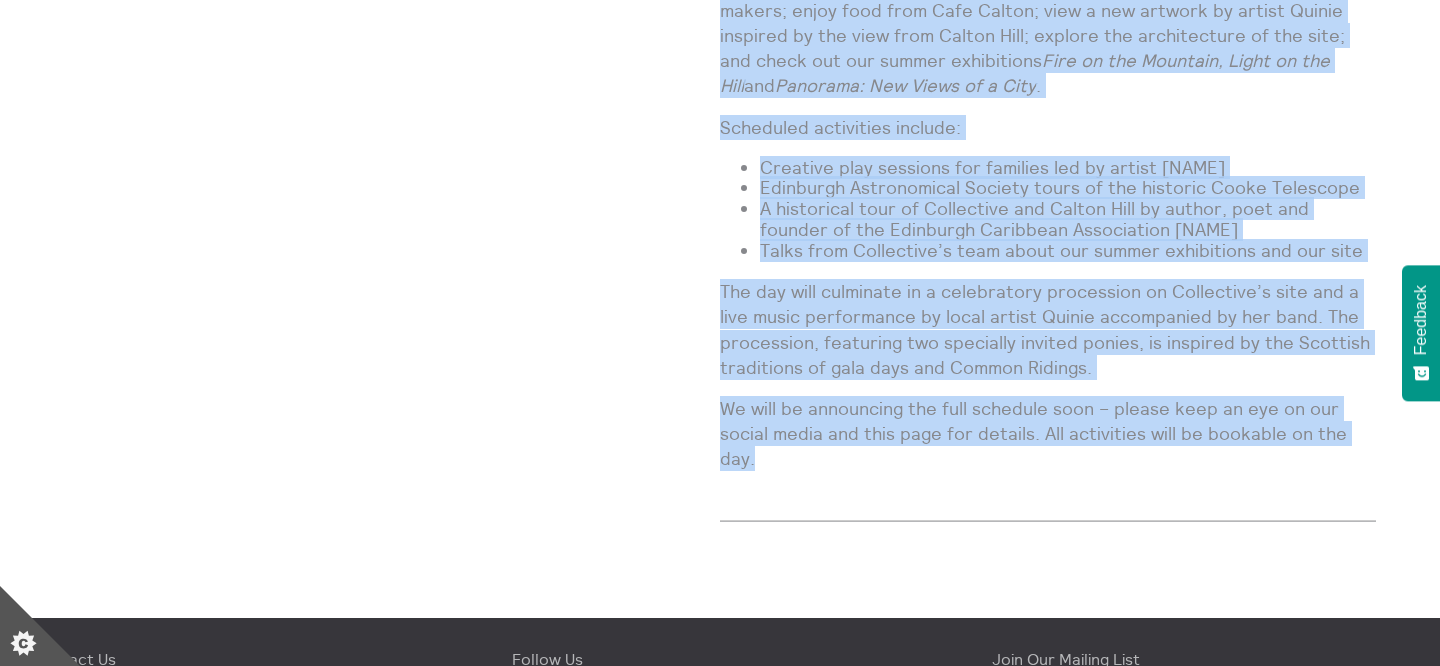 click on "We will be announcing the full schedule soon – please keep an eye on our social media and this page for details. All activities will be bookable on the day." at bounding box center (1048, 434) 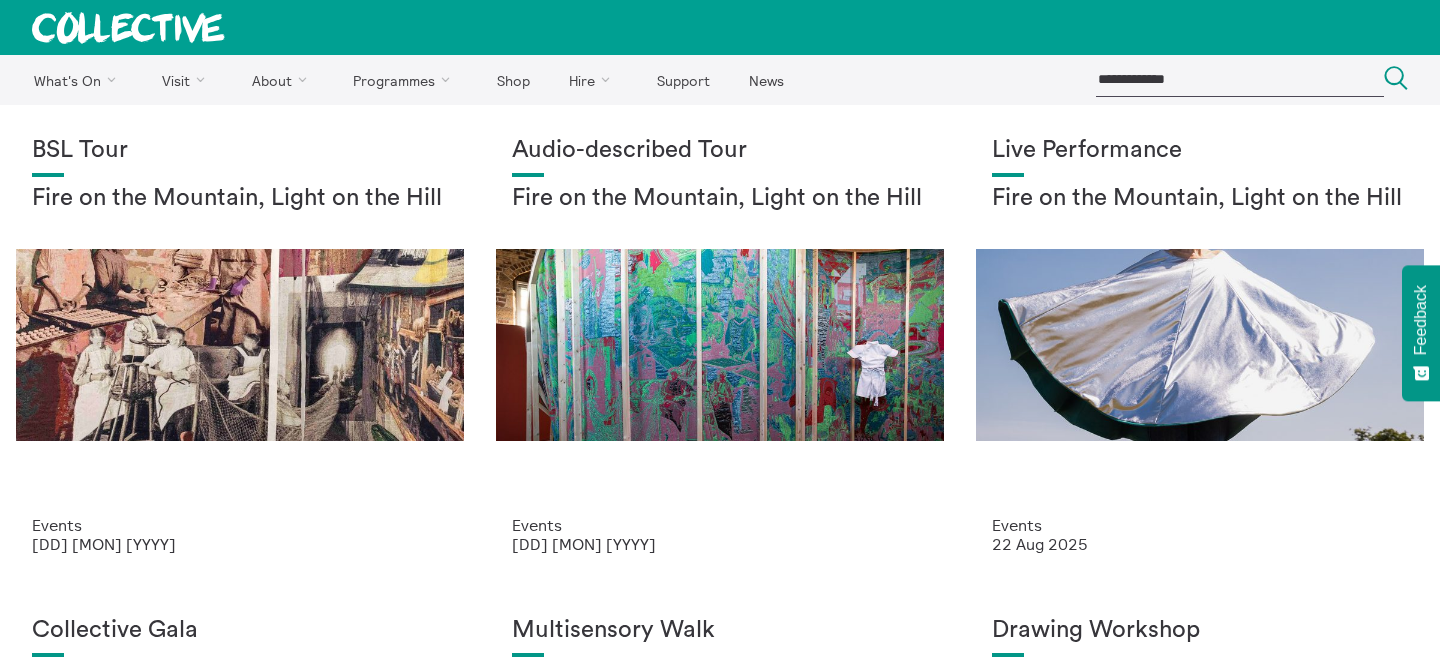 scroll, scrollTop: 0, scrollLeft: 0, axis: both 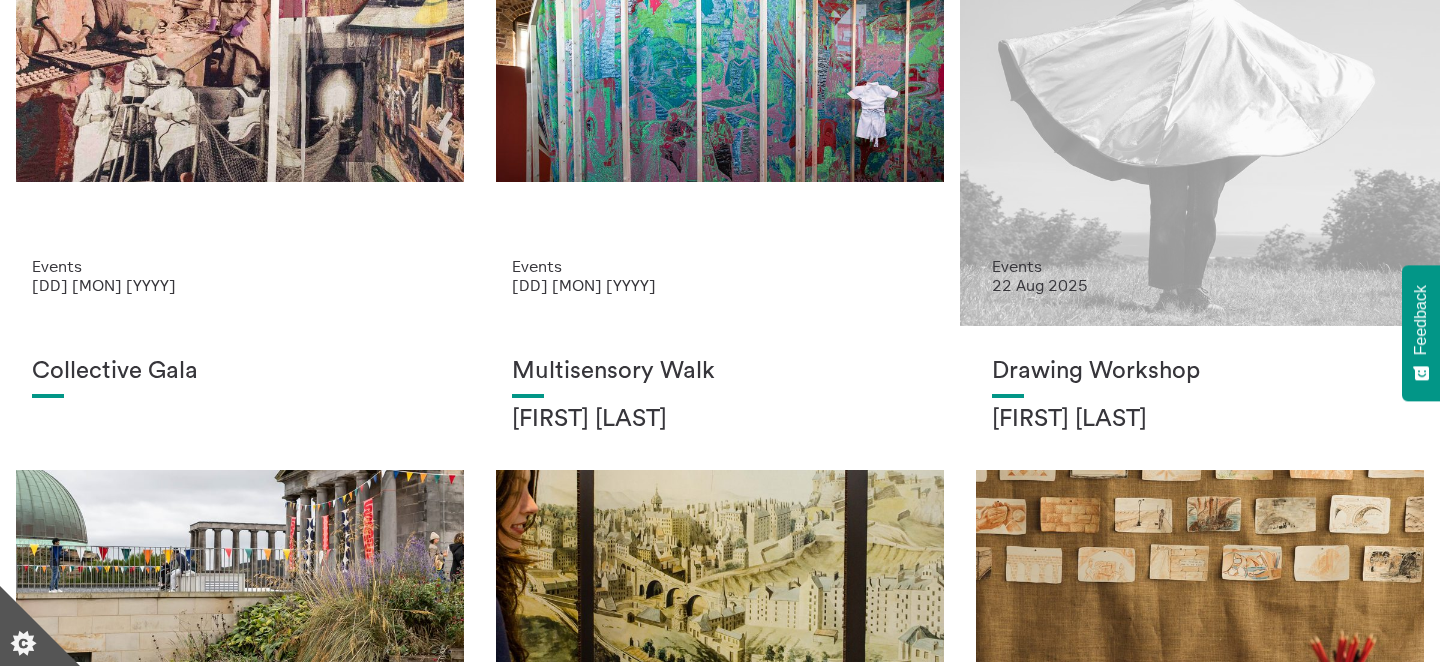 click on "Live Performance
Fire on the Mountain, Light on the Hill" at bounding box center (1200, 67) 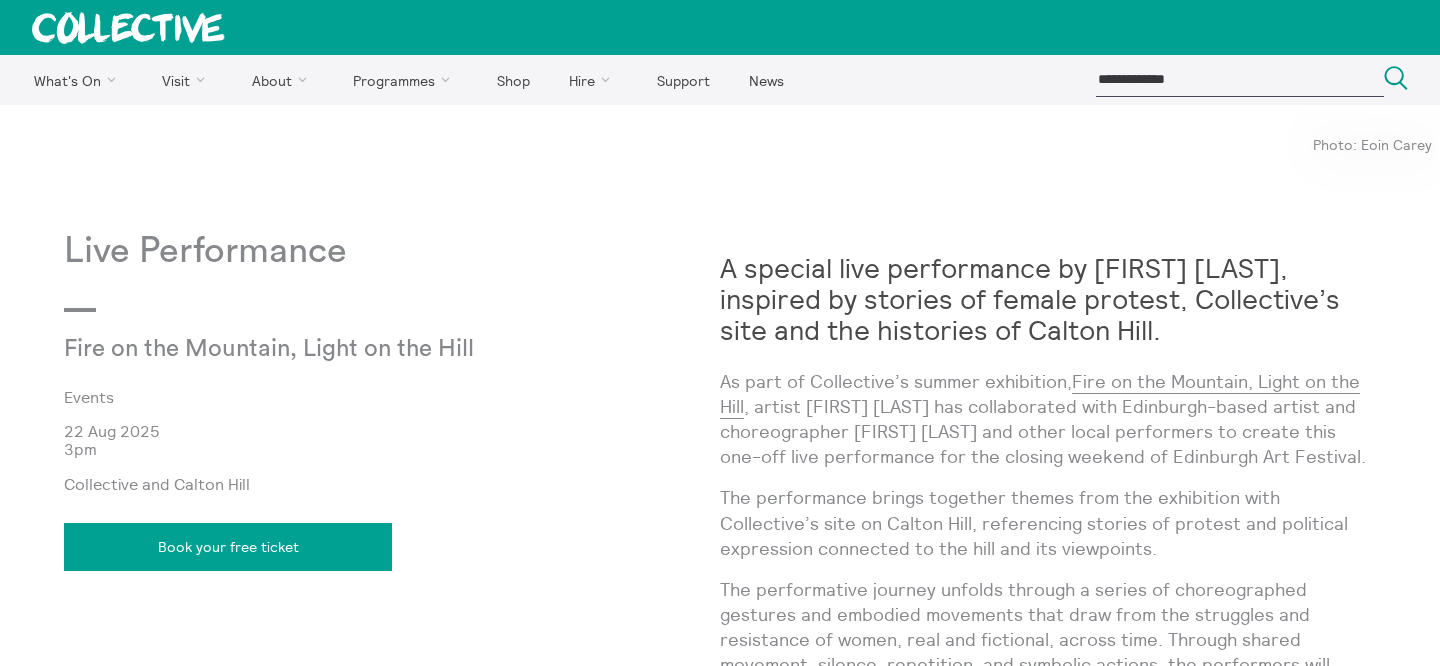 scroll, scrollTop: 0, scrollLeft: 0, axis: both 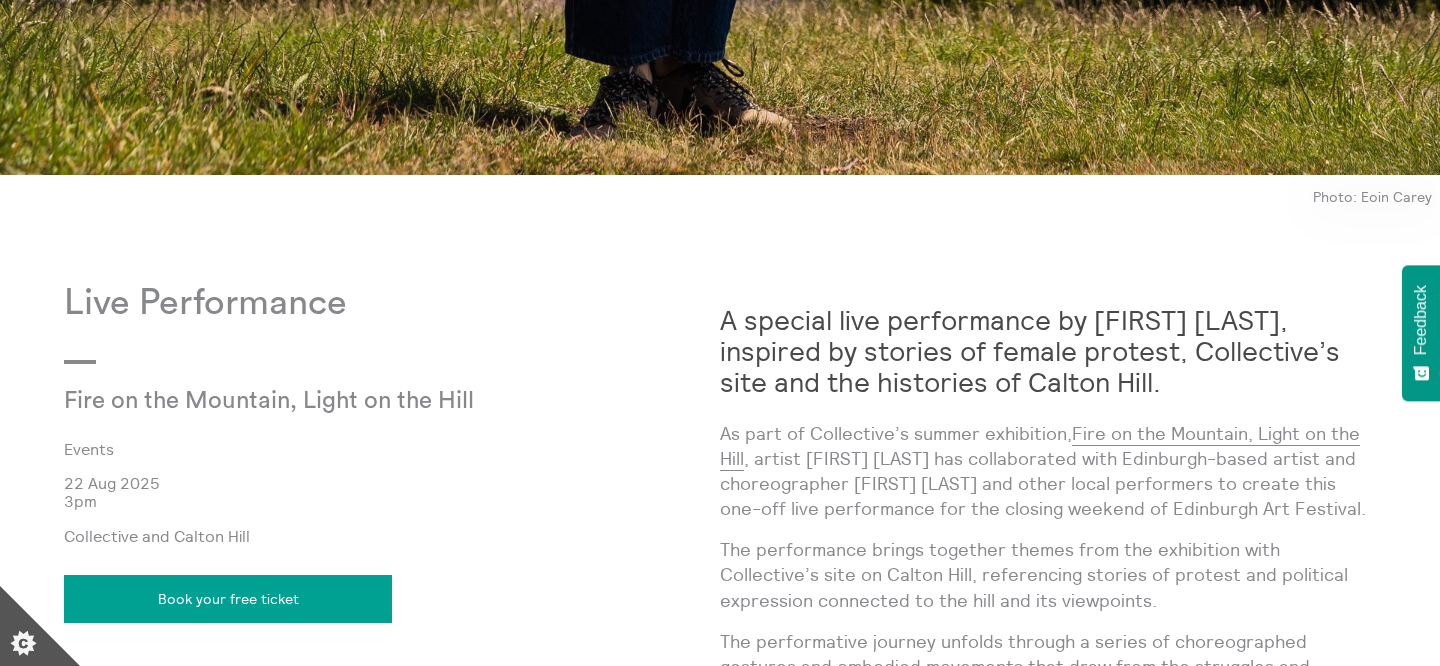 click on "A special live performance by [FIRST] [LAST], inspired by stories of female protest, Collective’s site and the histories of Calton Hill." at bounding box center (1030, 351) 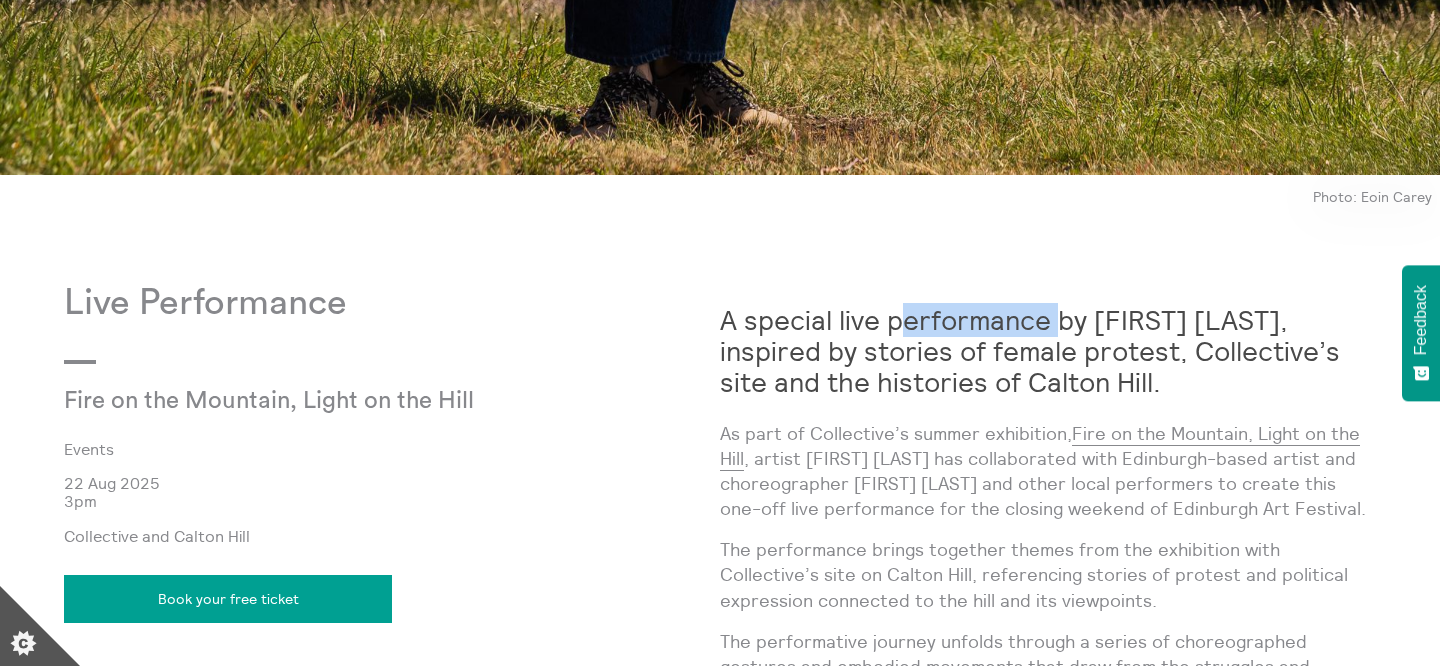 click on "A special live performance by Mercedes Azpilicueta, inspired by stories of female protest, Collective’s site and the histories of Calton Hill." at bounding box center [1030, 351] 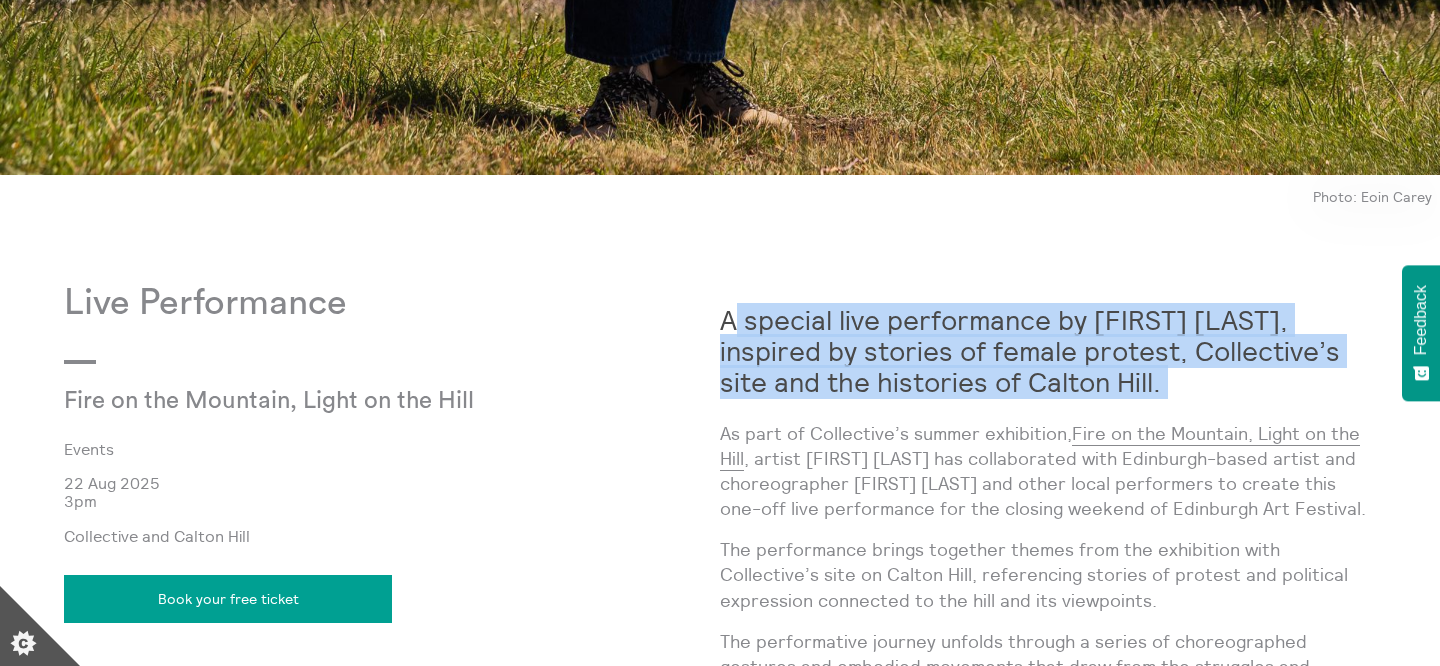 click on "A special live performance by Mercedes Azpilicueta, inspired by stories of female protest, Collective’s site and the histories of Calton Hill." at bounding box center (1030, 351) 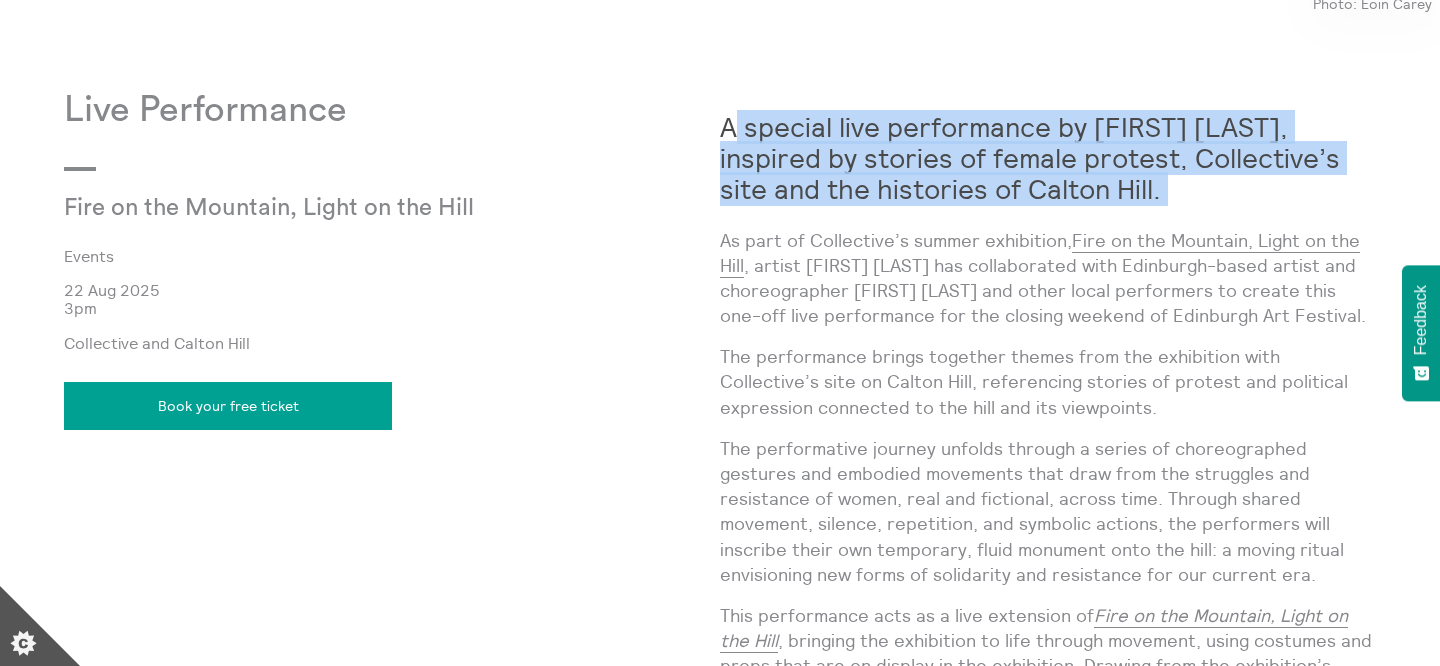scroll, scrollTop: 1645, scrollLeft: 0, axis: vertical 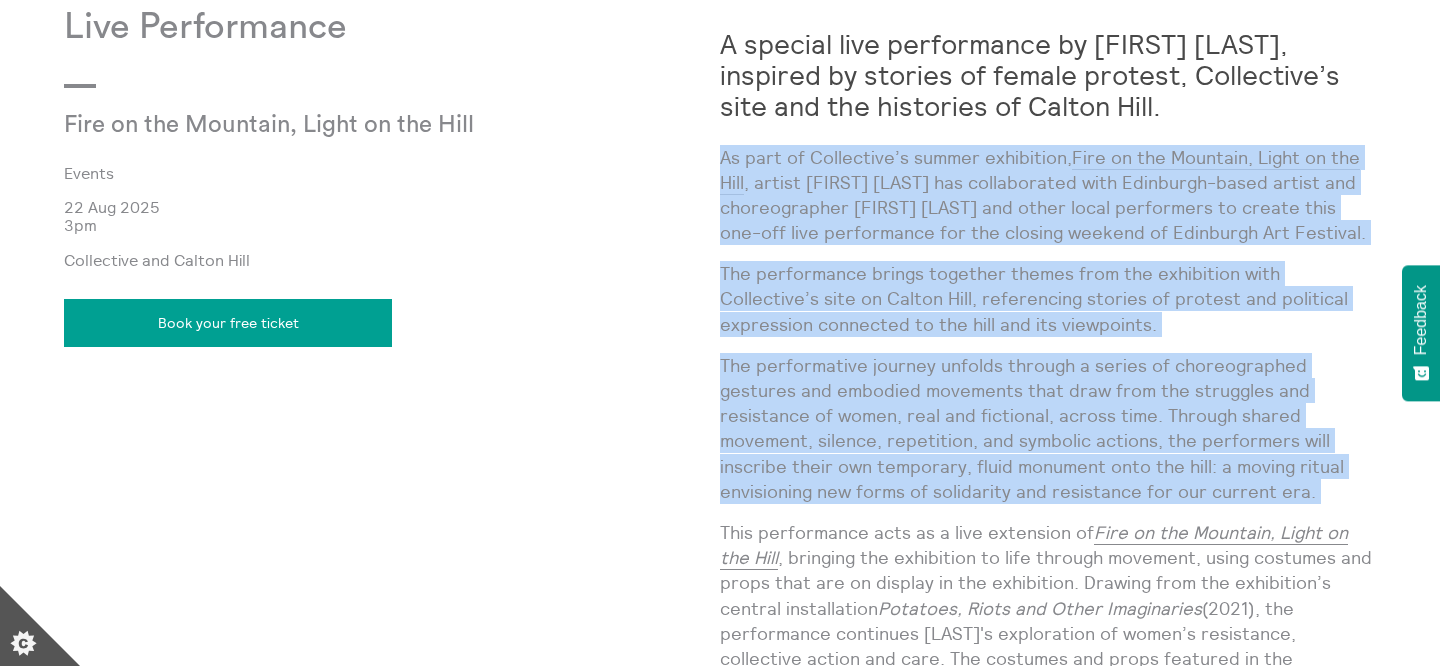 drag, startPoint x: 719, startPoint y: 155, endPoint x: 1015, endPoint y: 444, distance: 413.68707 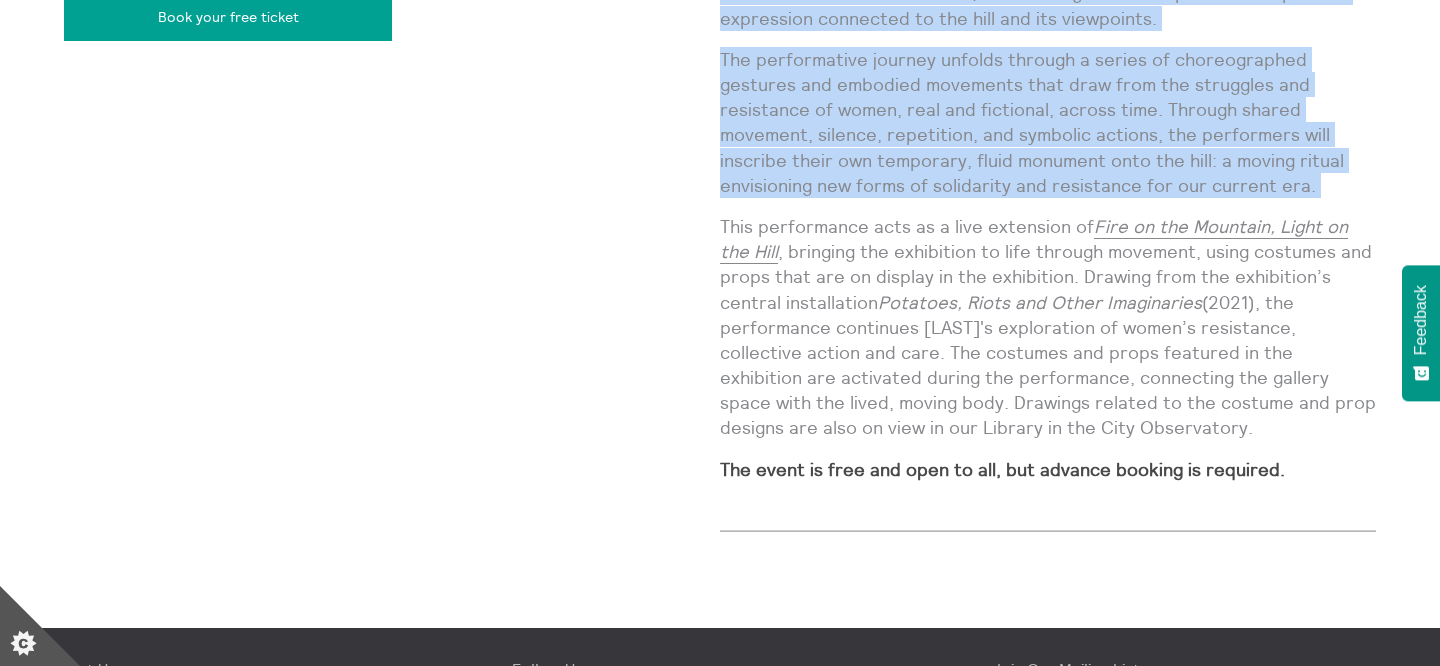 scroll, scrollTop: 1955, scrollLeft: 0, axis: vertical 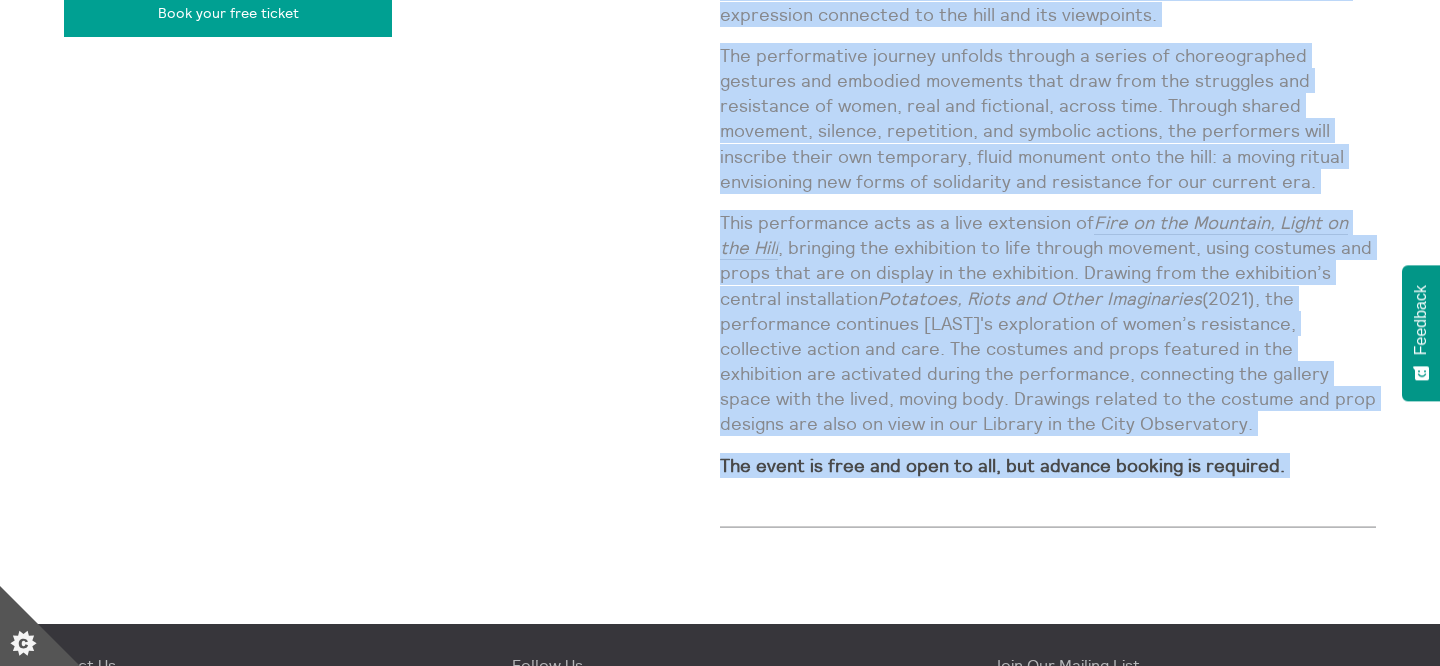 click on "The event is free and open to all, but advance booking is required." at bounding box center [1002, 465] 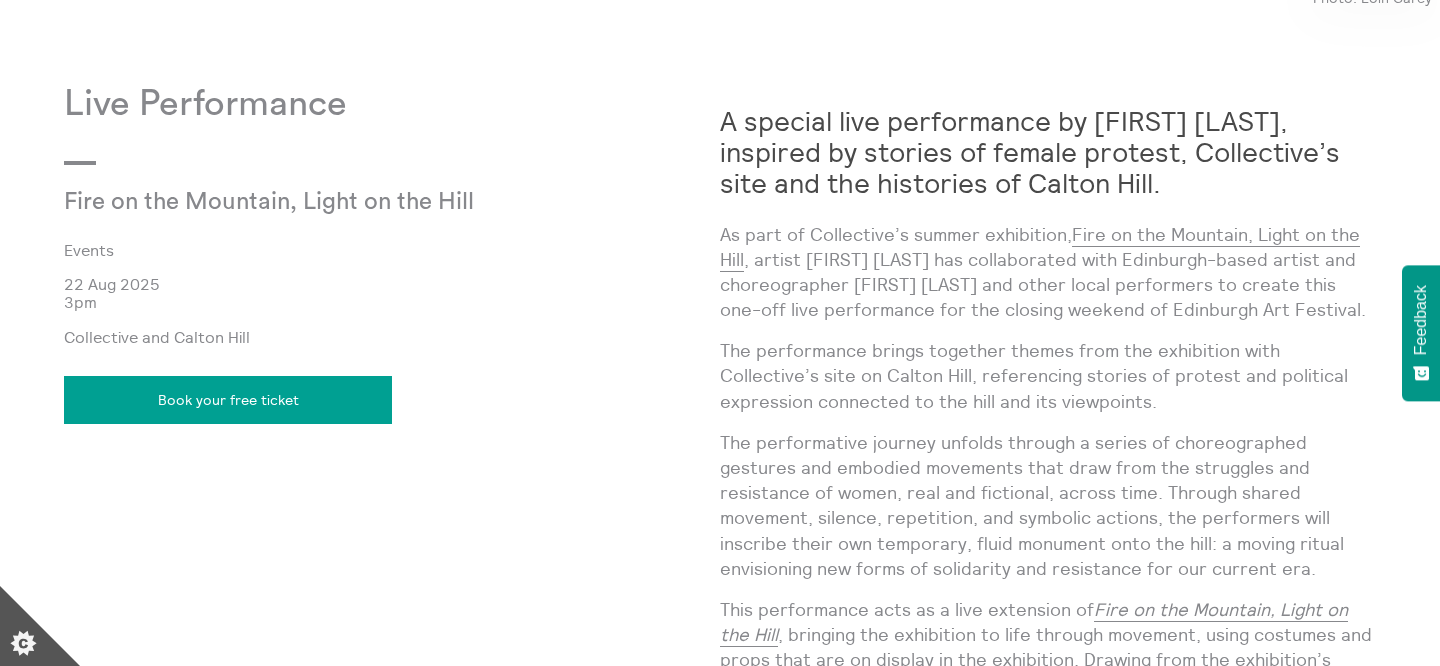 scroll, scrollTop: 1570, scrollLeft: 0, axis: vertical 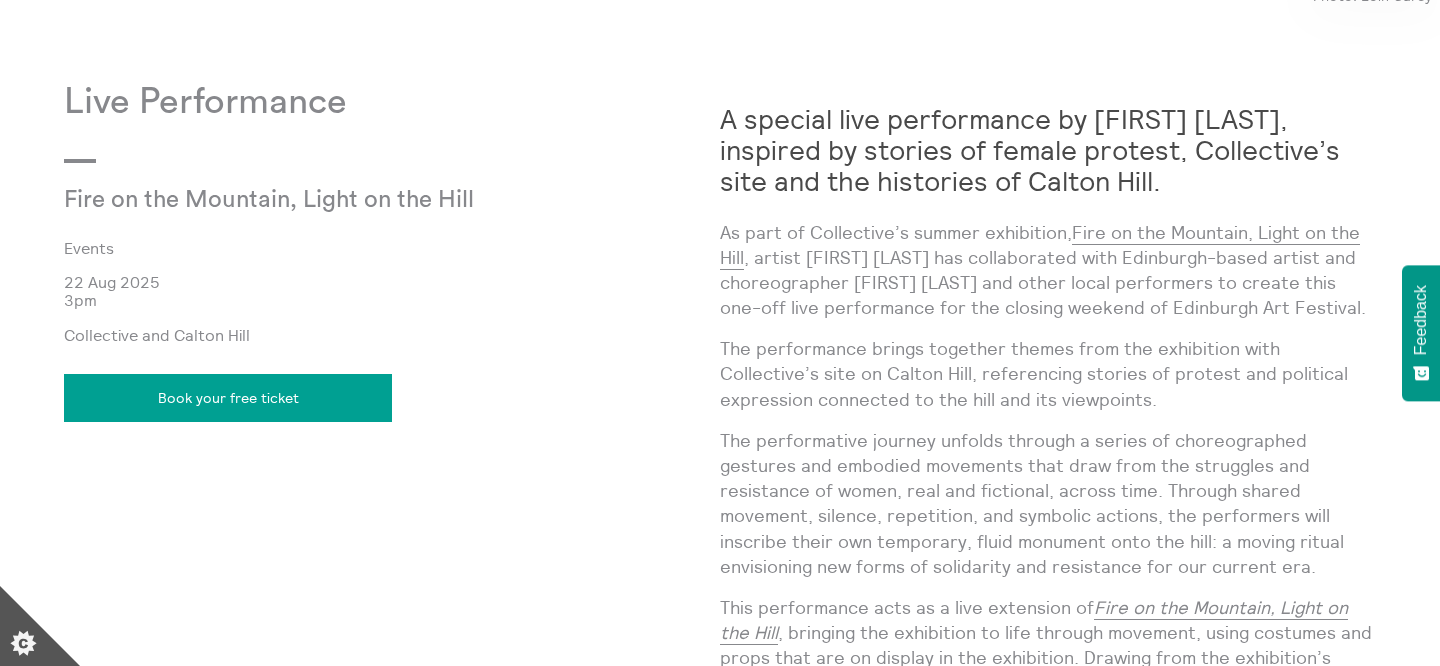 drag, startPoint x: 1200, startPoint y: 173, endPoint x: 721, endPoint y: 149, distance: 479.60086 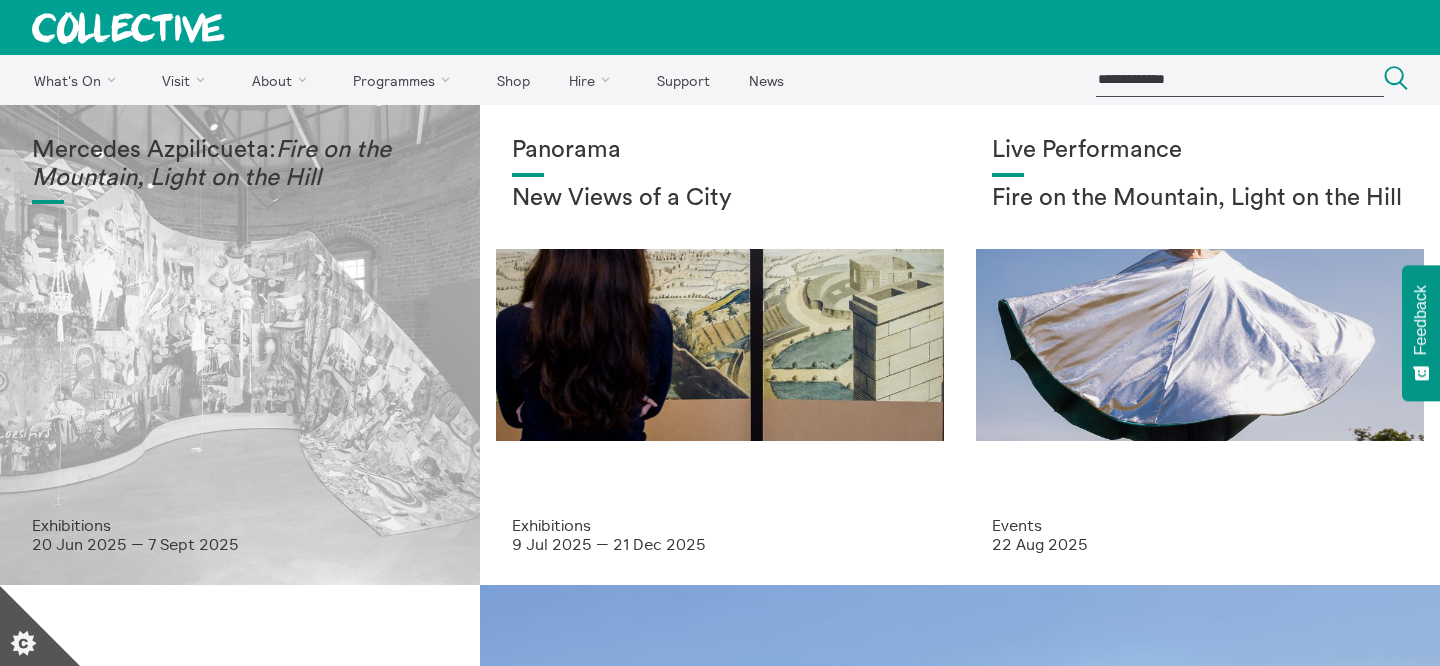 scroll, scrollTop: 0, scrollLeft: 0, axis: both 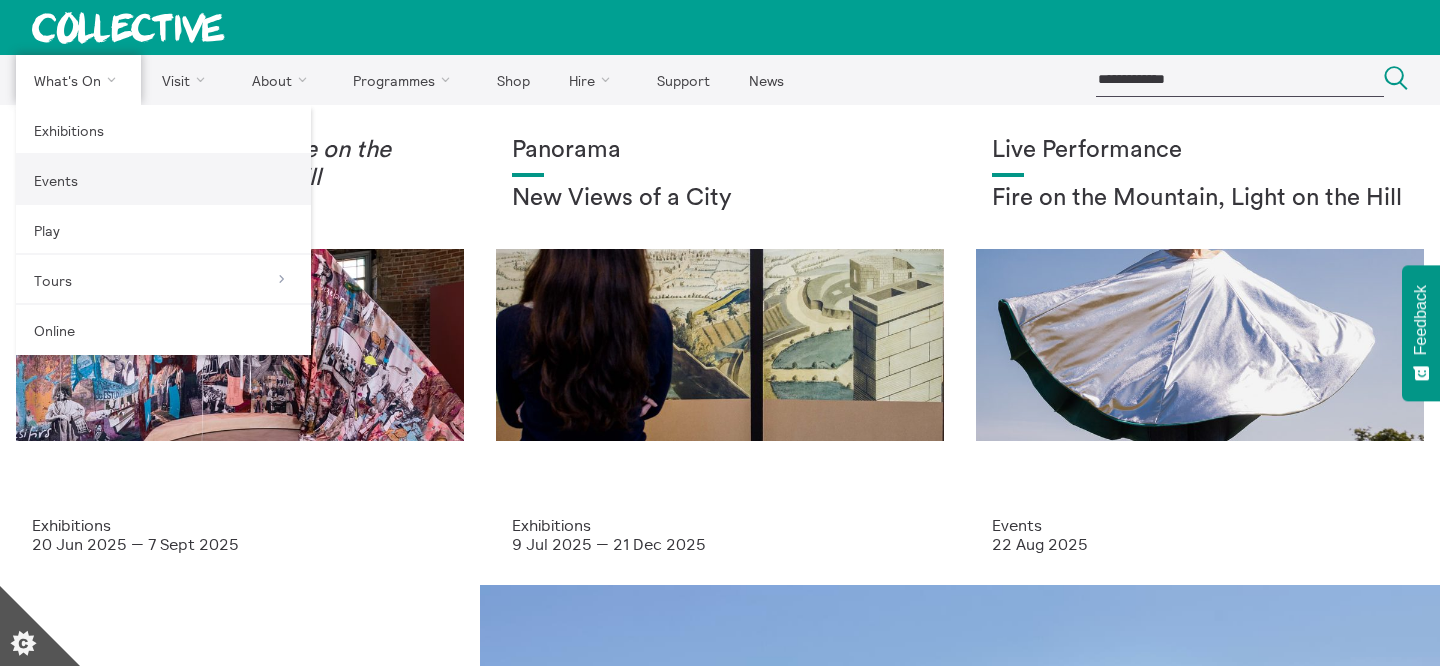 click on "Events" at bounding box center (163, 180) 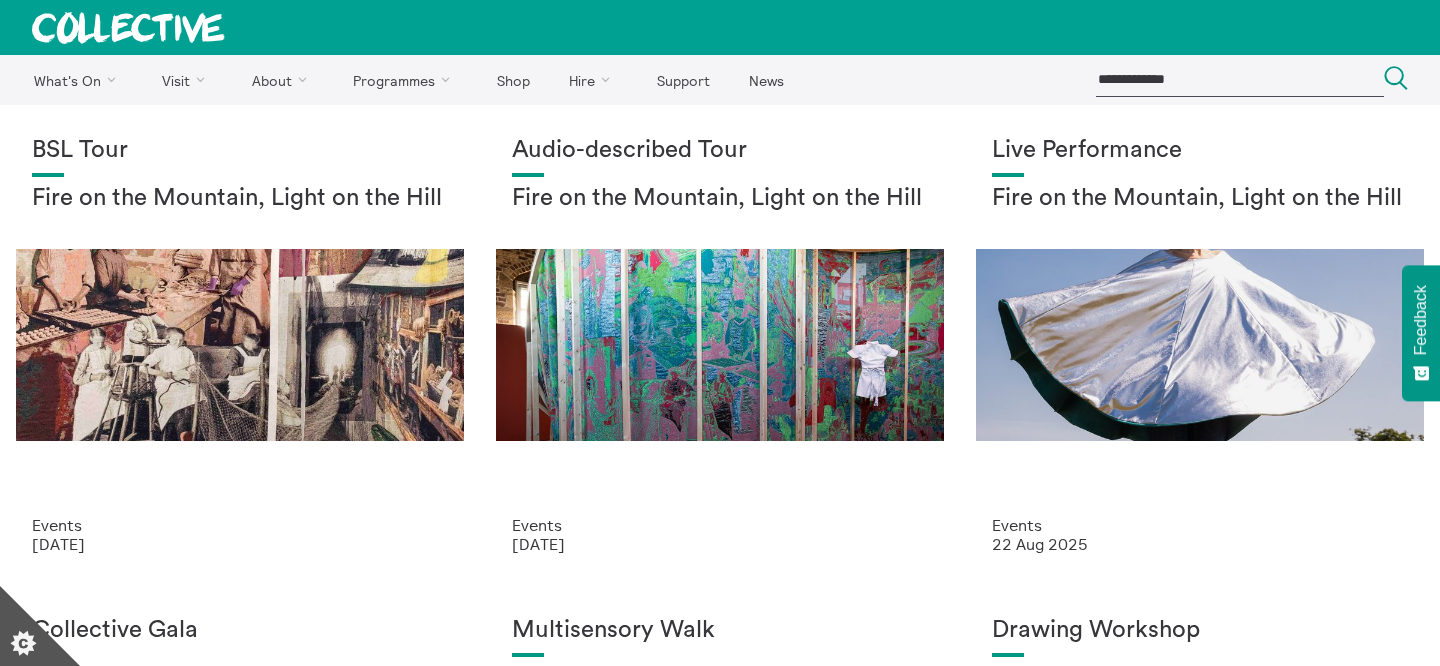 scroll, scrollTop: 0, scrollLeft: 0, axis: both 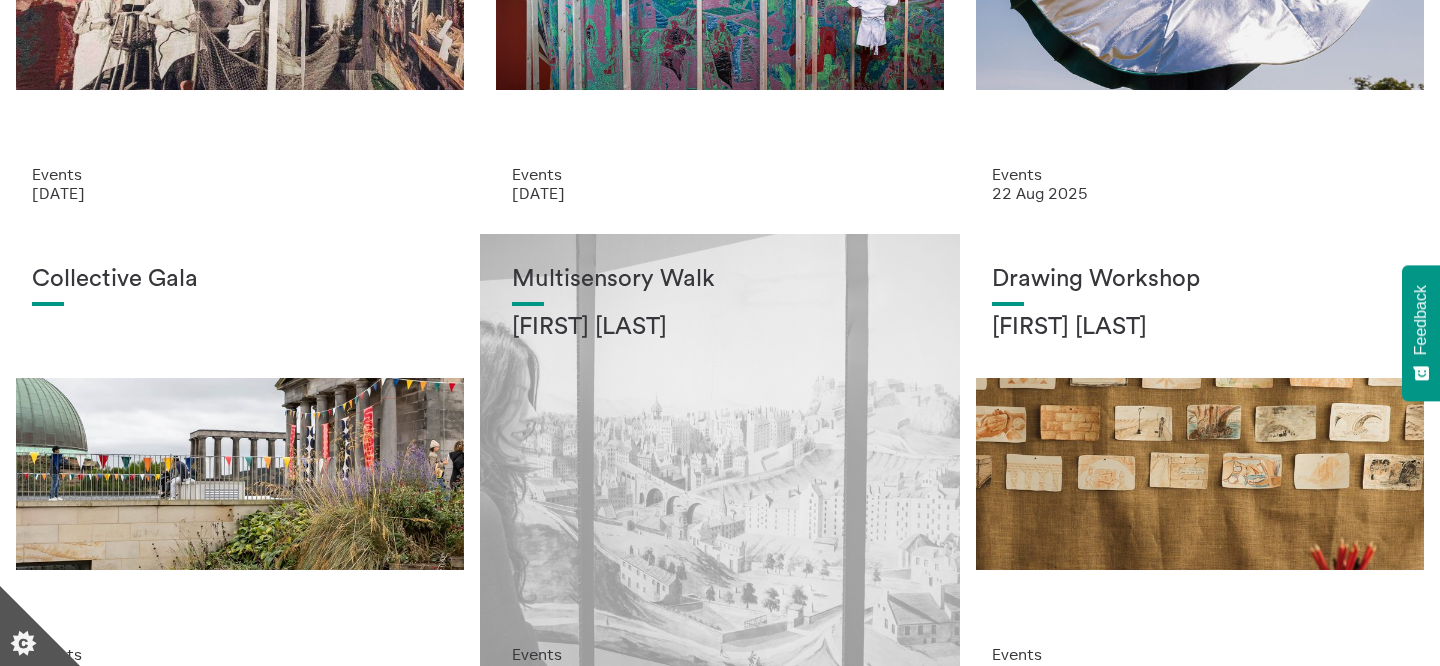 click on "Multisensory Walk
[FIRST] [LAST]" at bounding box center (720, 455) 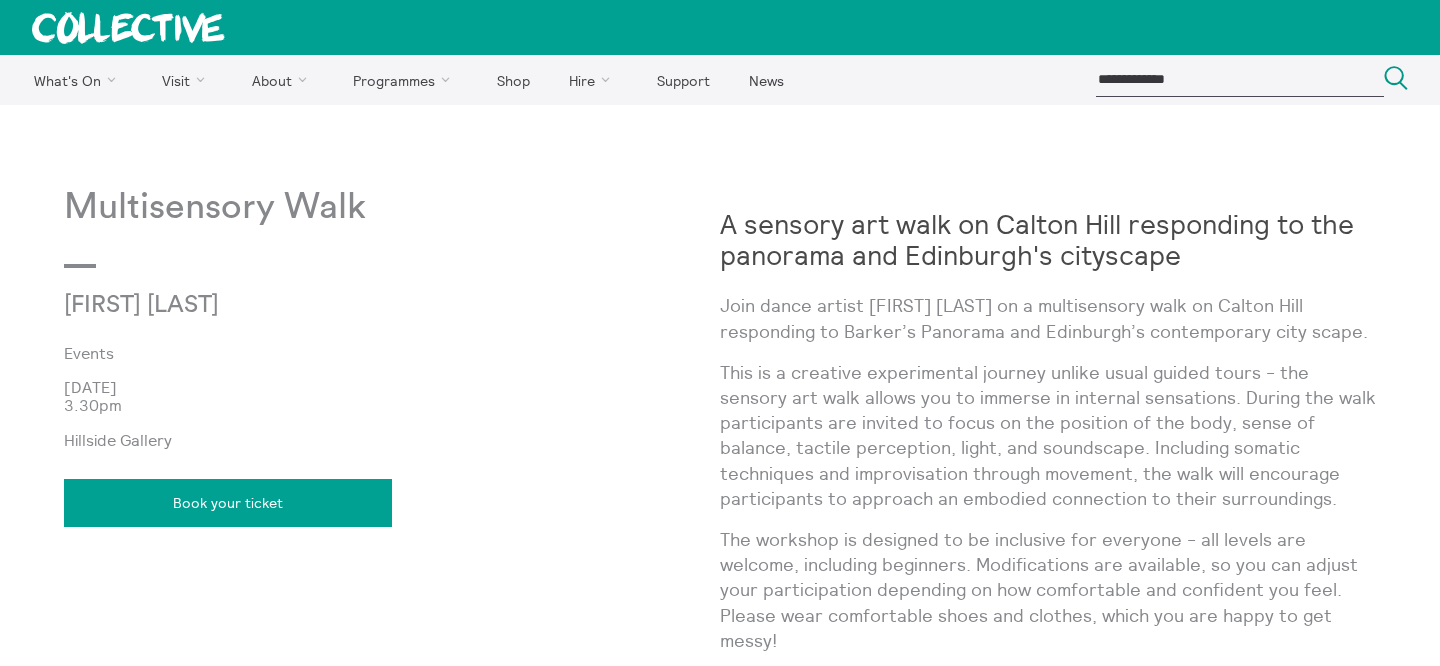 scroll, scrollTop: 0, scrollLeft: 0, axis: both 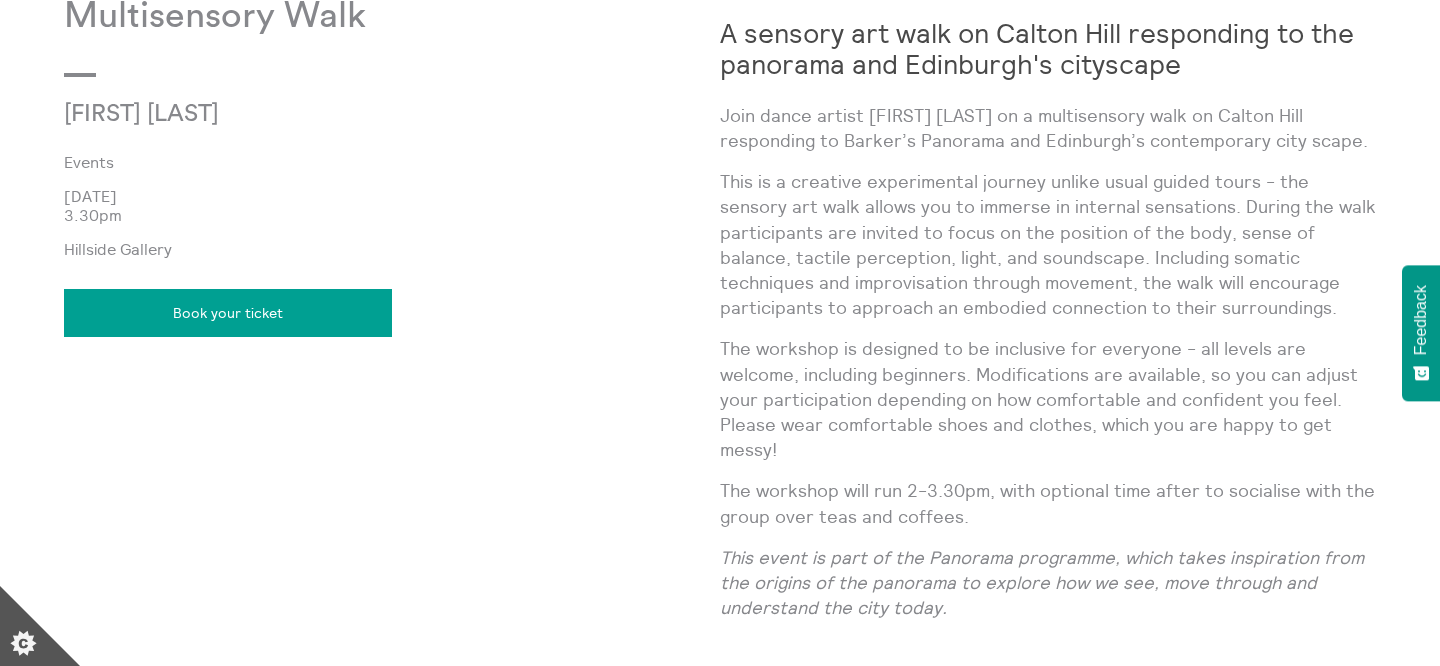click on "A sensory art walk on Calton Hill responding to the panorama and Edinburgh's cityscape" at bounding box center (1048, 49) 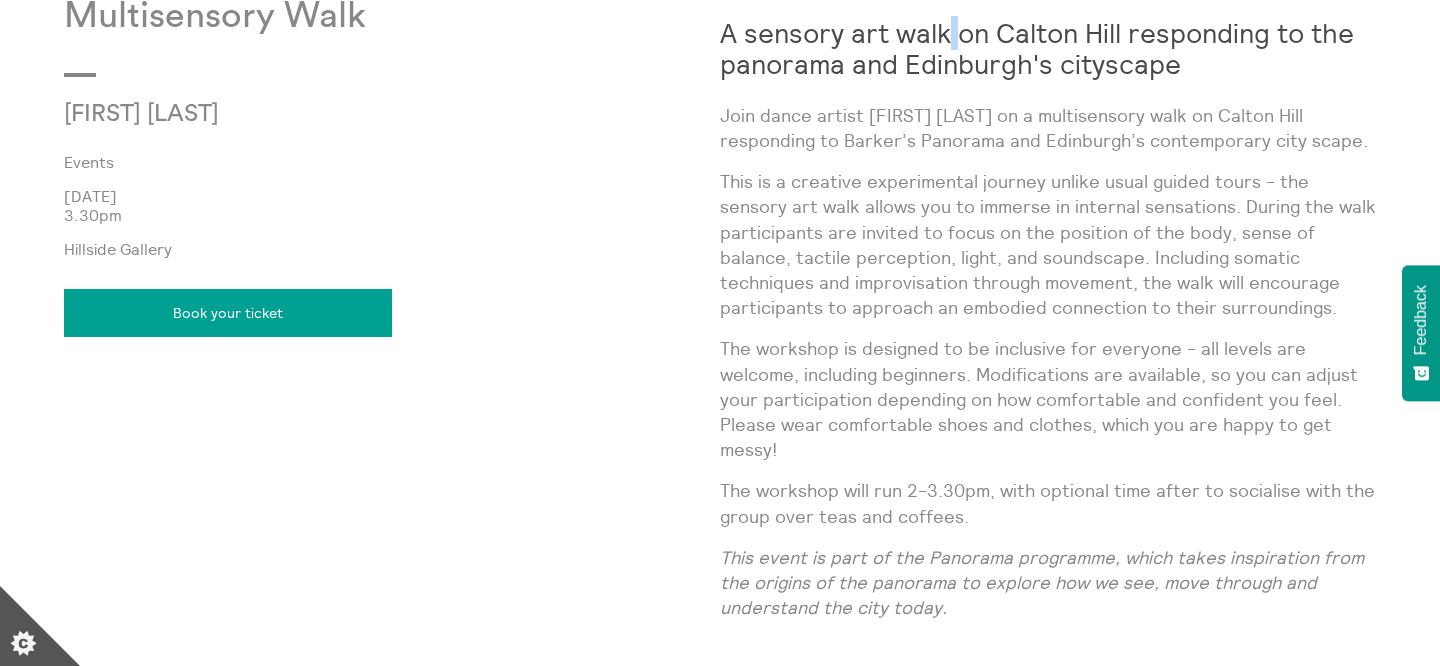 click on "A sensory art walk on Calton Hill responding to the panorama and Edinburgh's cityscape" at bounding box center (1048, 49) 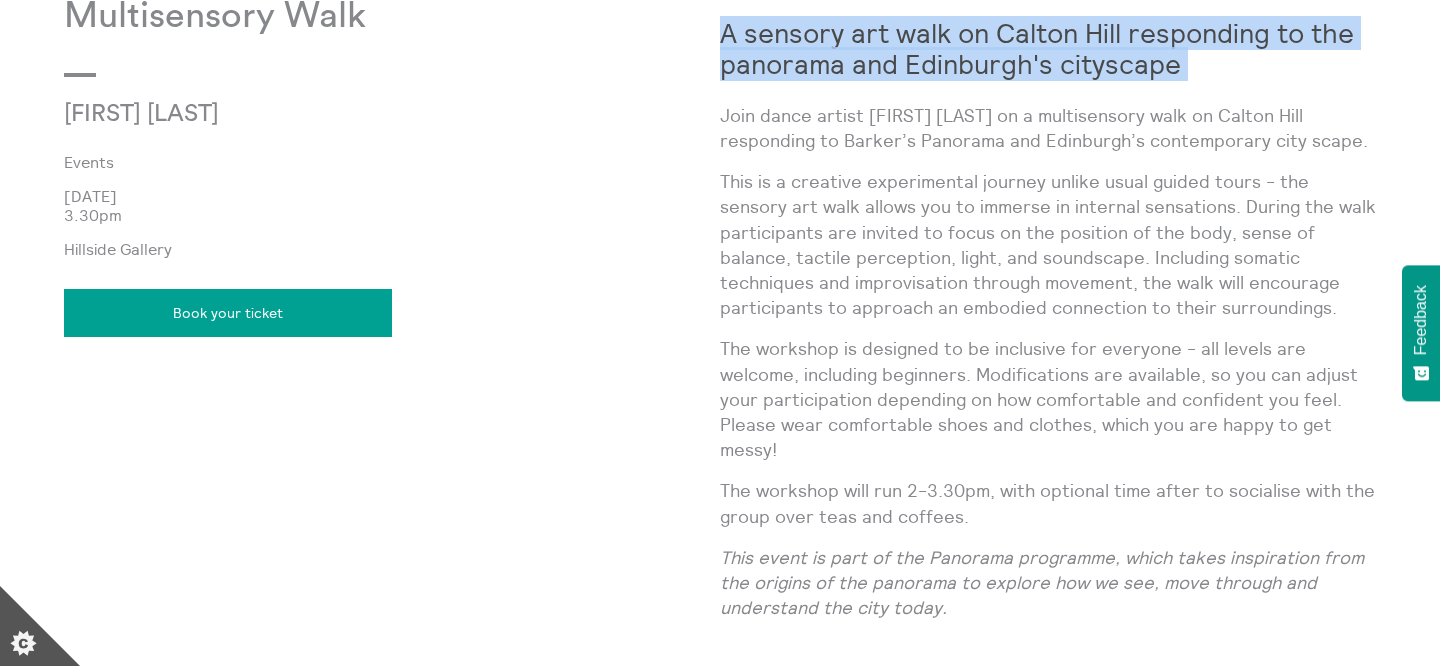 click on "A sensory art walk on Calton Hill responding to the panorama and Edinburgh's cityscape" at bounding box center [1048, 49] 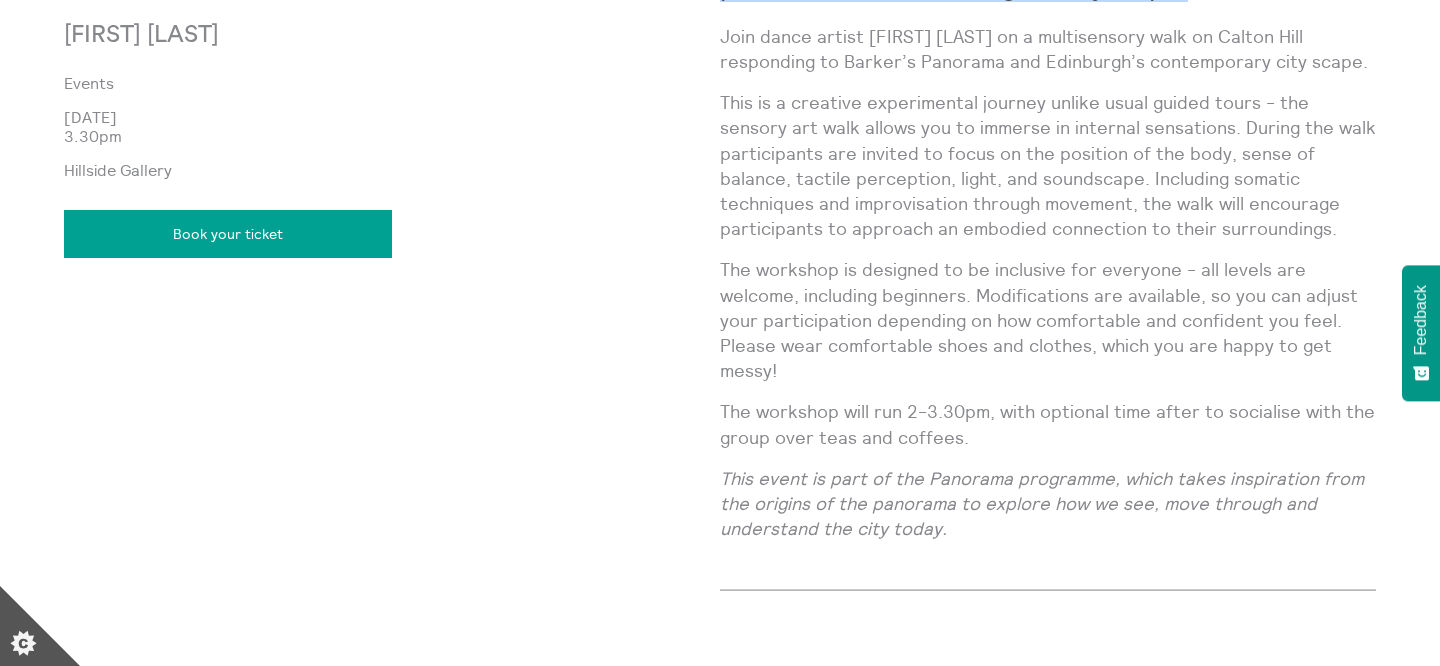 scroll, scrollTop: 1223, scrollLeft: 0, axis: vertical 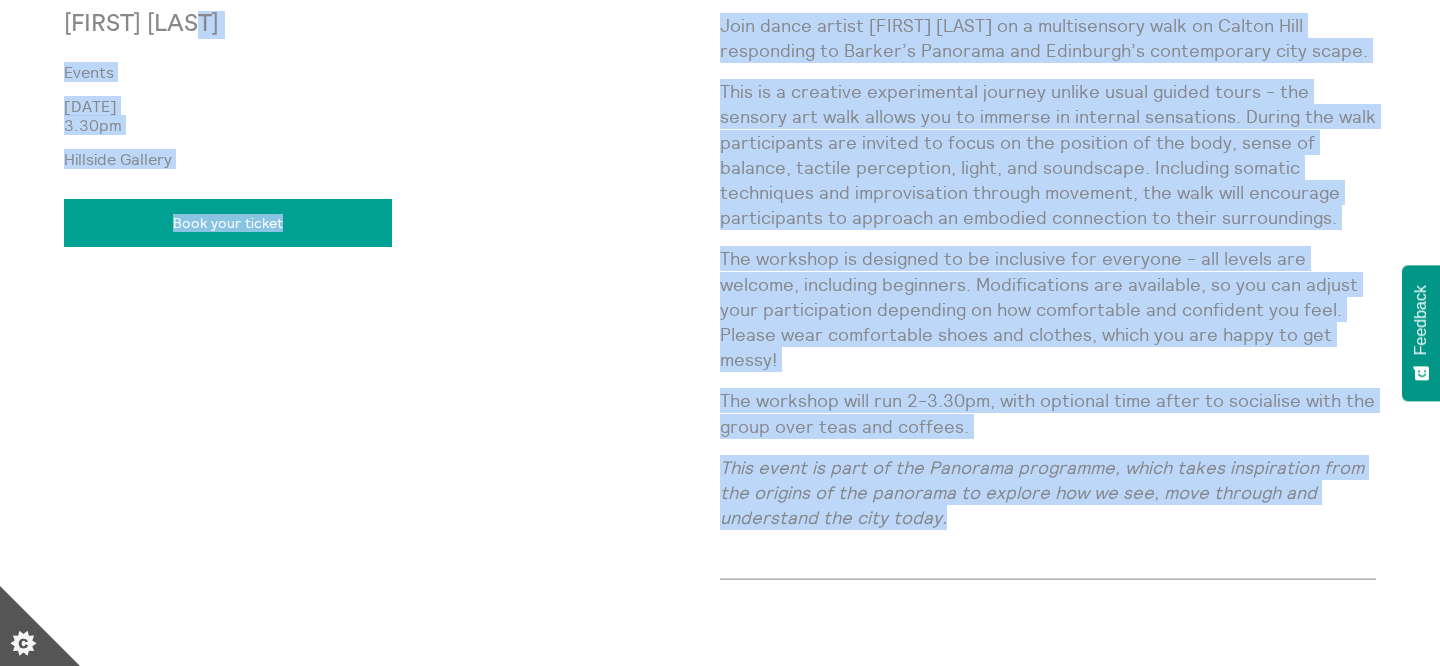 drag, startPoint x: 716, startPoint y: 17, endPoint x: 1027, endPoint y: 516, distance: 587.98126 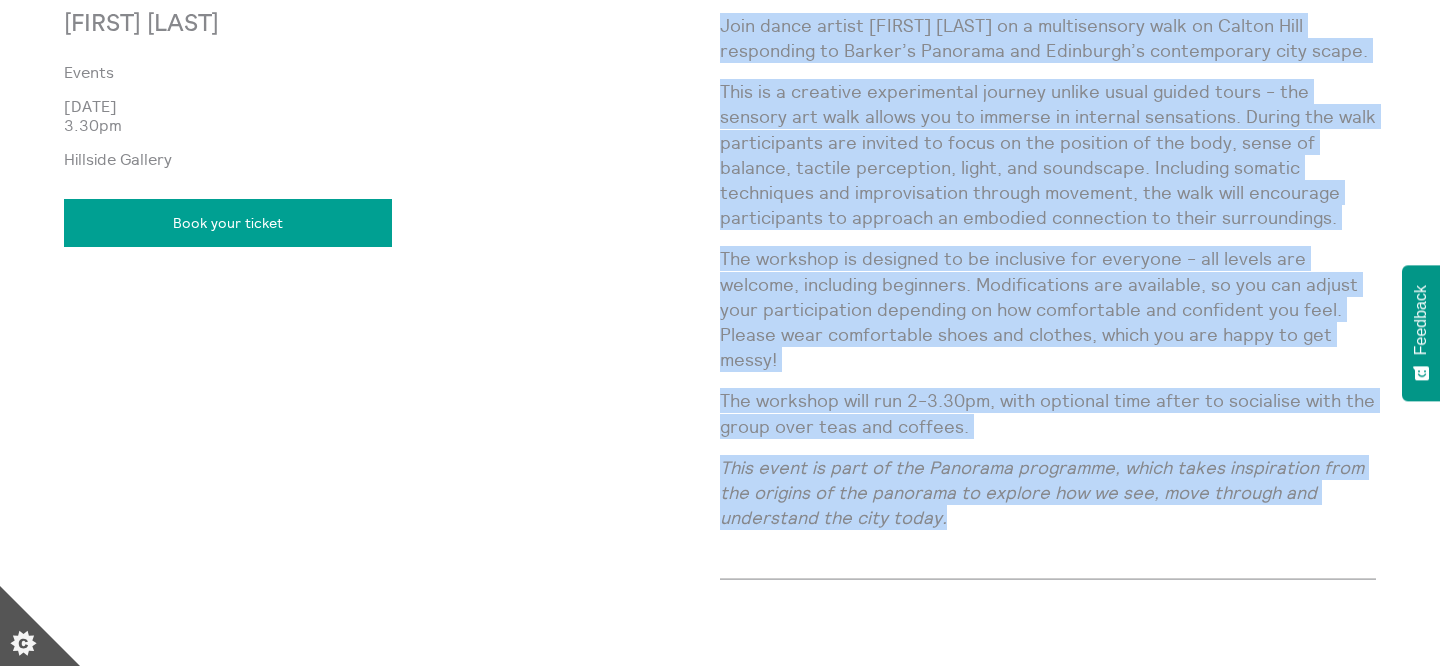 drag, startPoint x: 1027, startPoint y: 516, endPoint x: 724, endPoint y: 28, distance: 574.41534 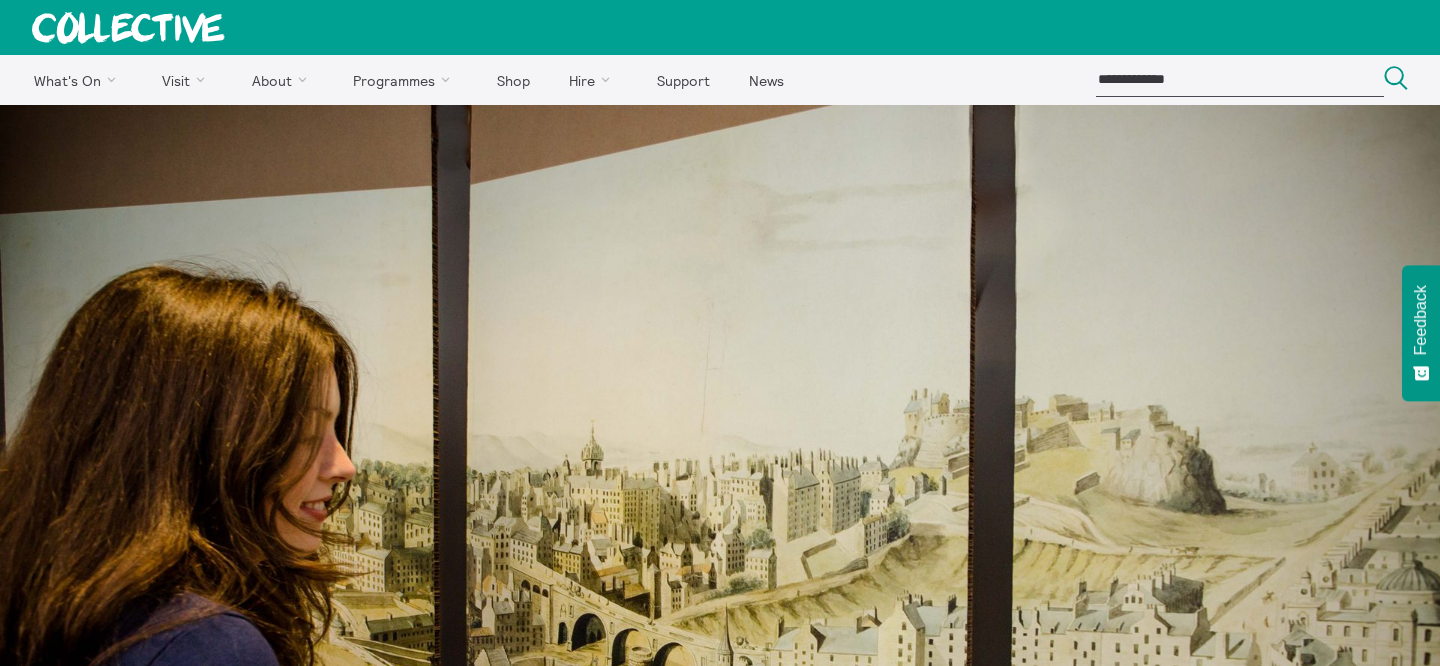 scroll, scrollTop: 1223, scrollLeft: 0, axis: vertical 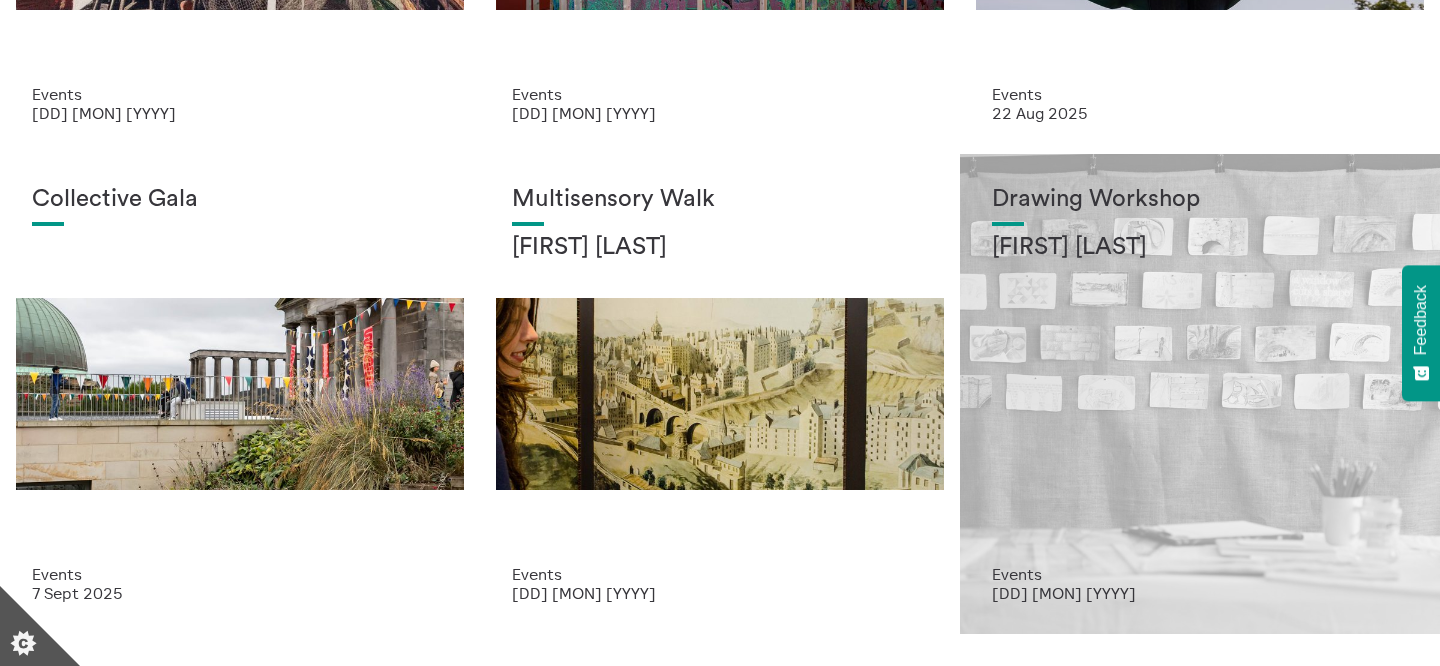 click on "[FIRST] [LAST]" at bounding box center [1200, 248] 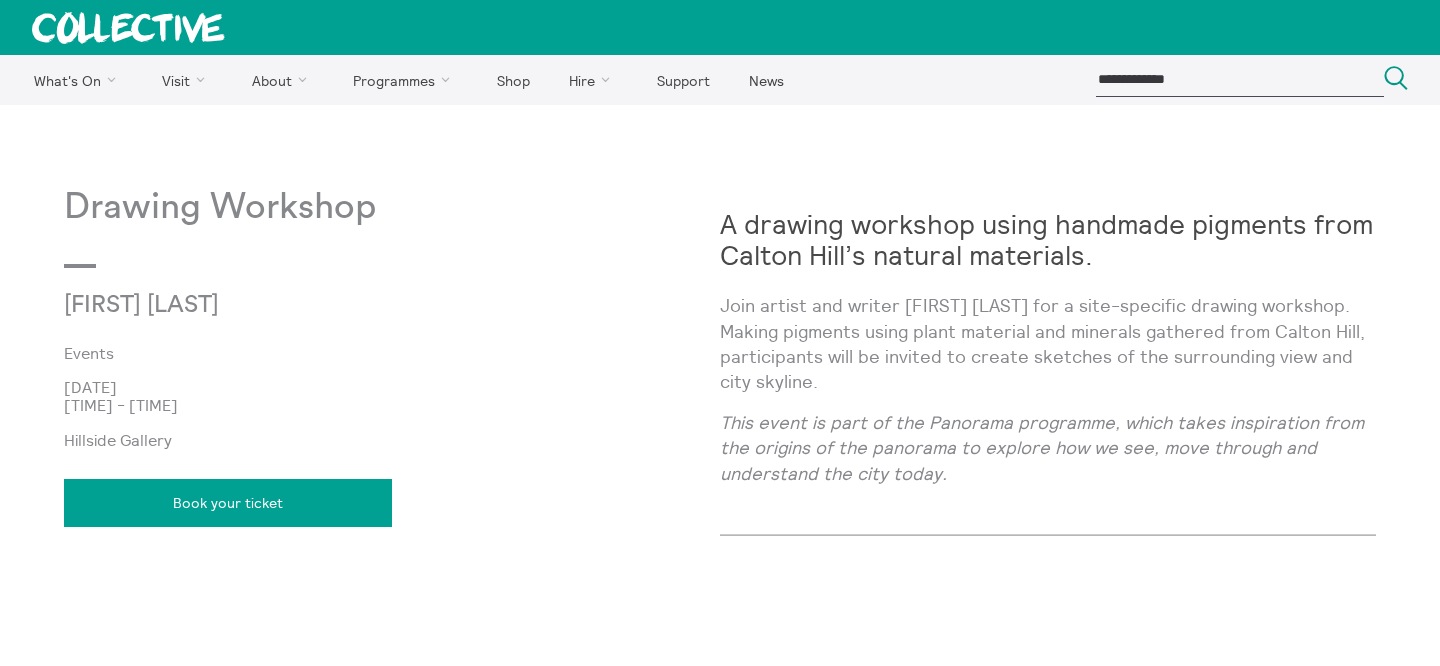scroll, scrollTop: 0, scrollLeft: 0, axis: both 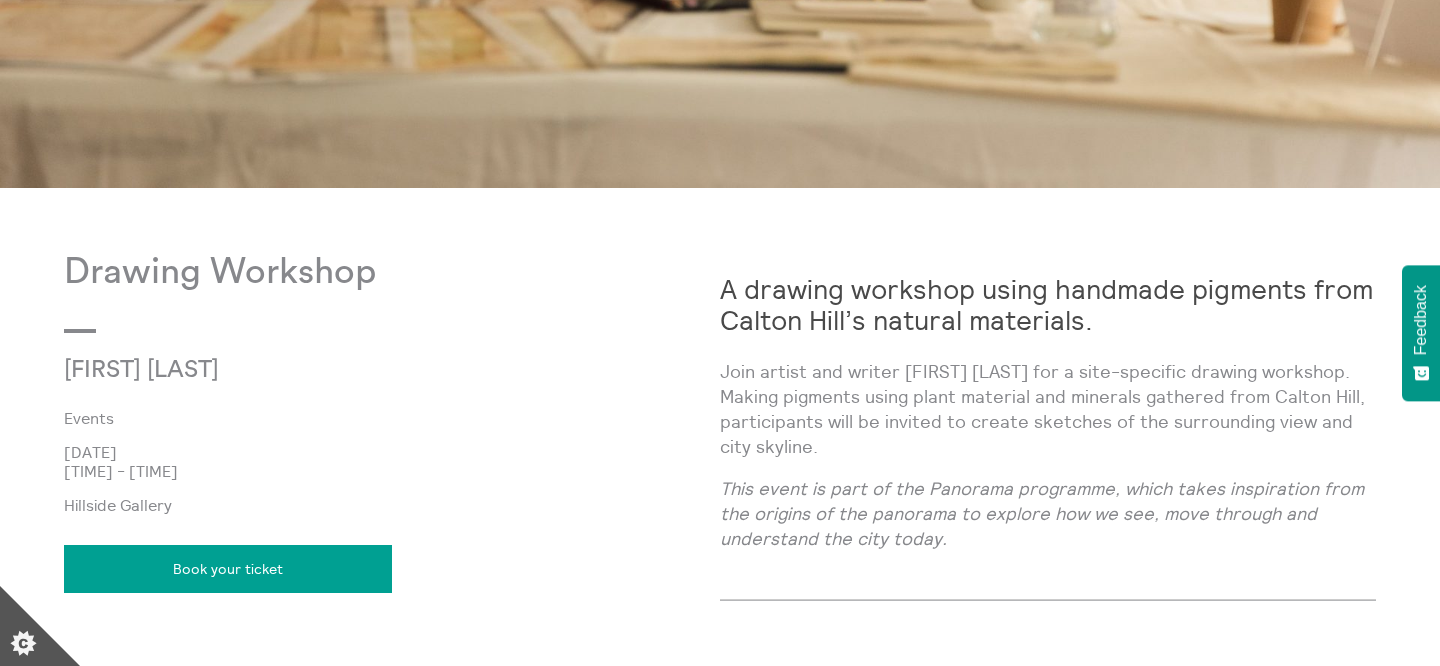 click on "A drawing workshop using handmade pigments from Calton Hill’s natural materials." at bounding box center [1046, 304] 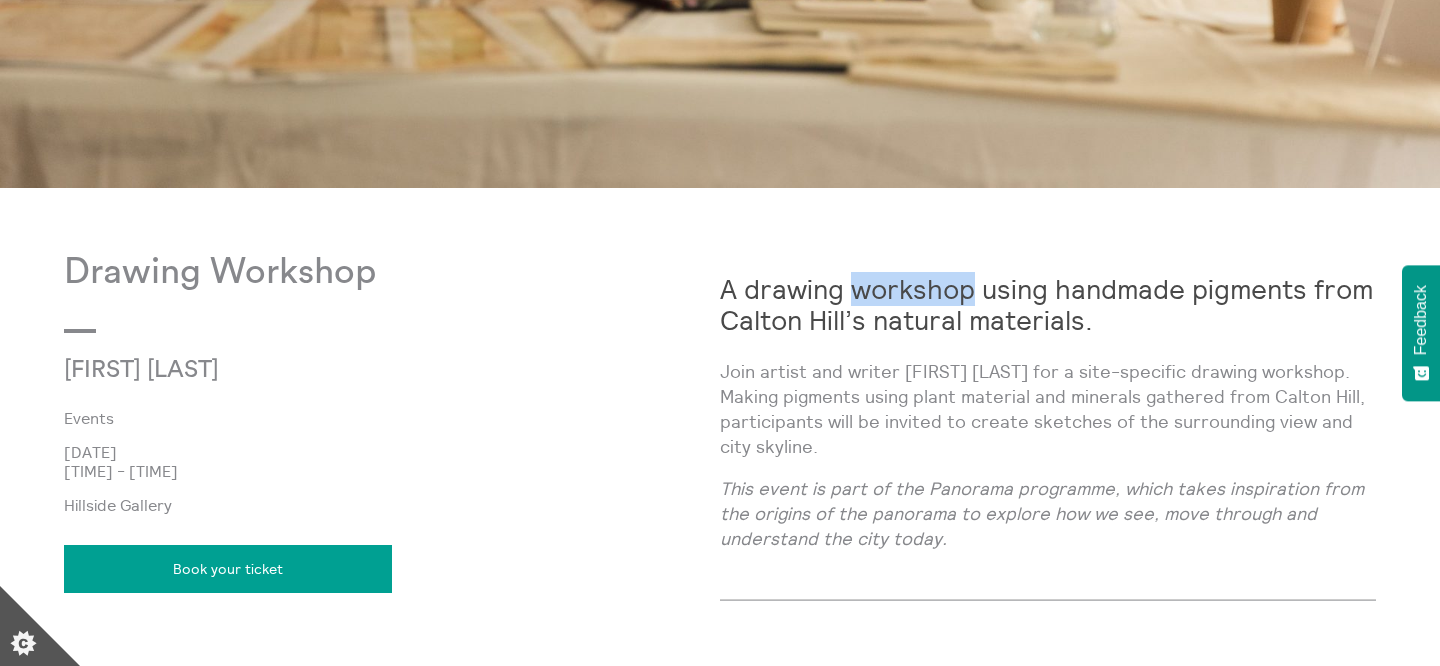 click on "A drawing workshop using handmade pigments from Calton Hill’s natural materials." at bounding box center (1046, 304) 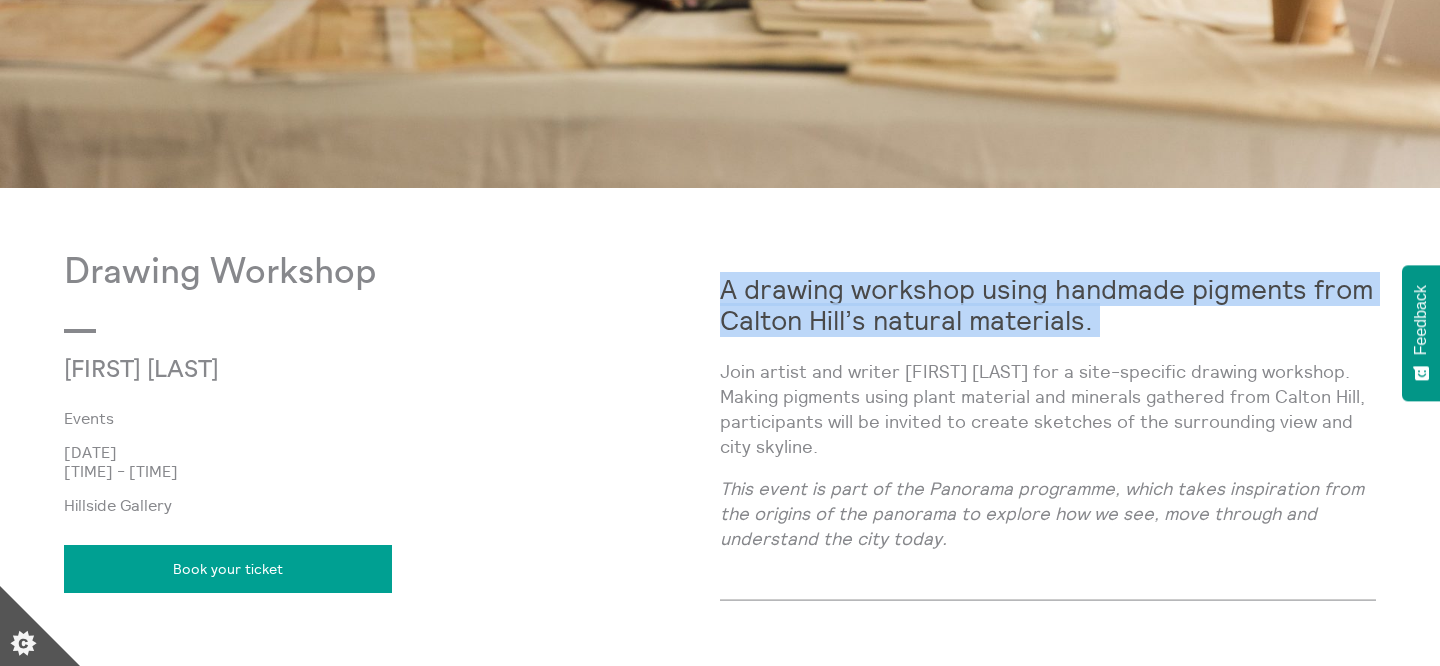 click on "A drawing workshop using handmade pigments from Calton Hill’s natural materials." at bounding box center (1046, 304) 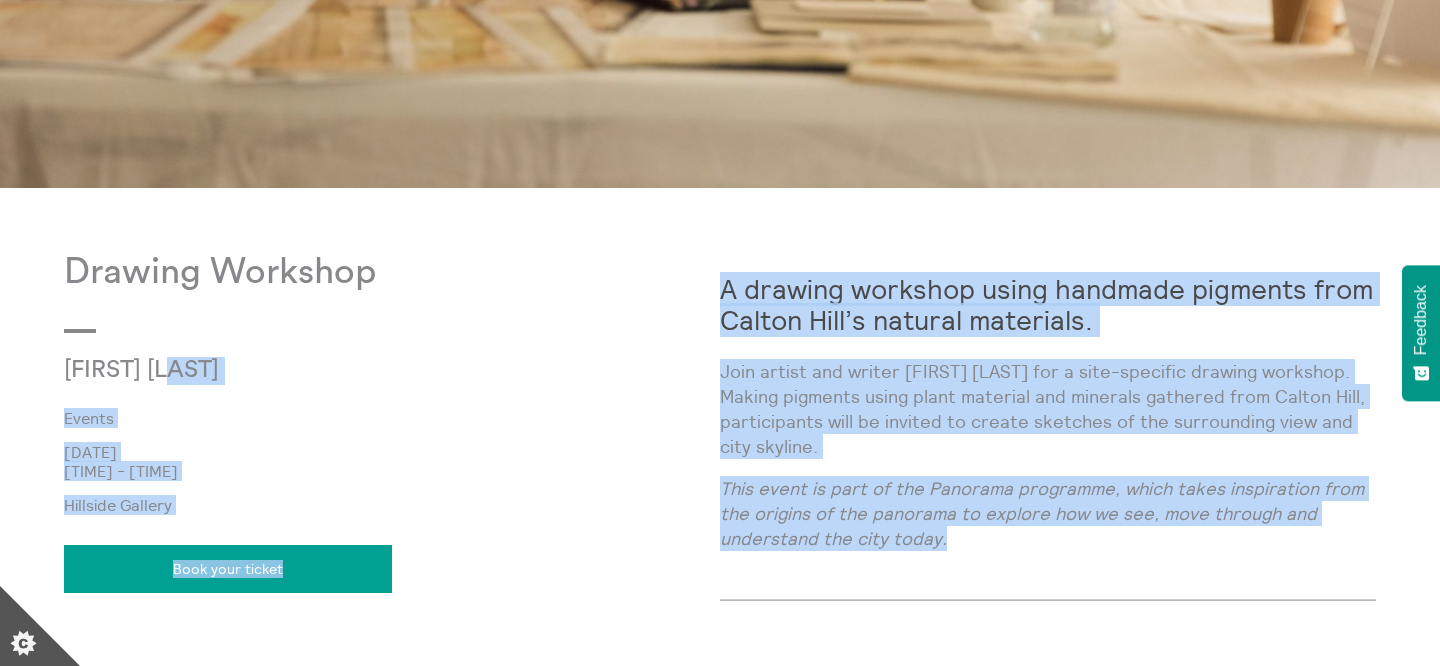 drag, startPoint x: 719, startPoint y: 373, endPoint x: 1004, endPoint y: 550, distance: 335.4907 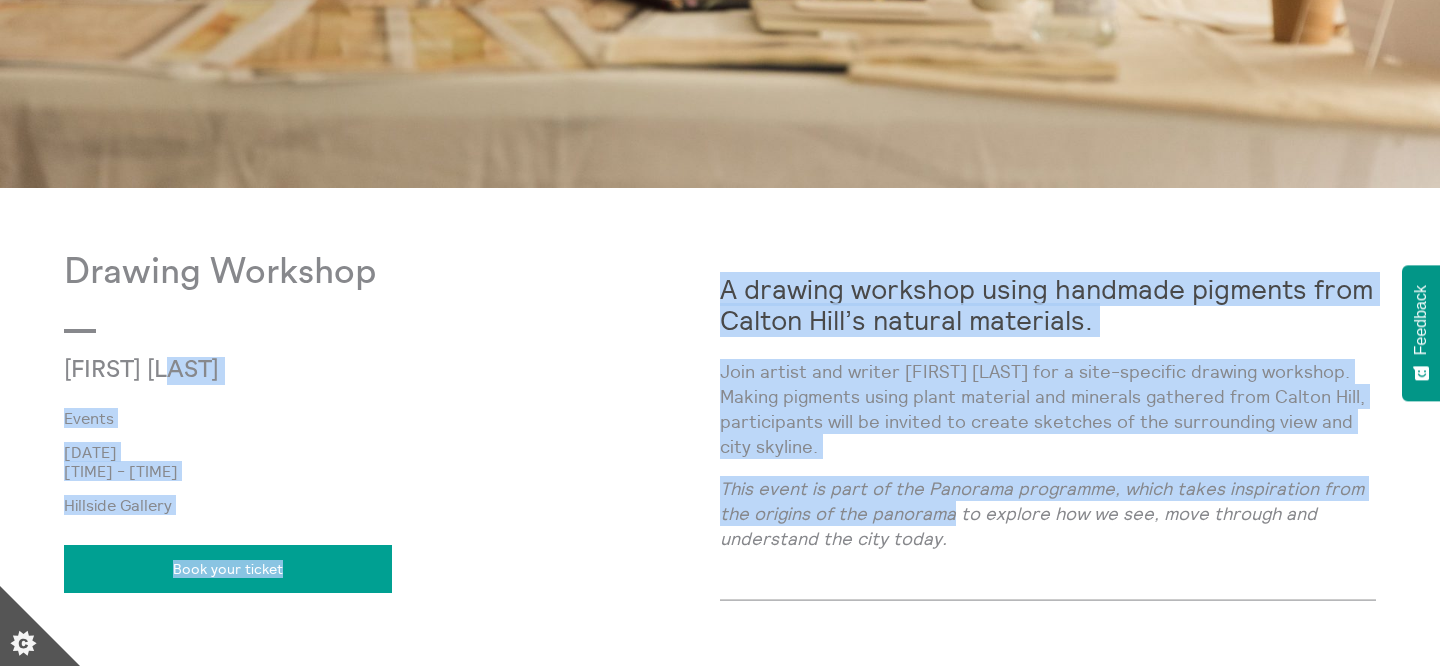 drag, startPoint x: 718, startPoint y: 371, endPoint x: 929, endPoint y: 516, distance: 256.01953 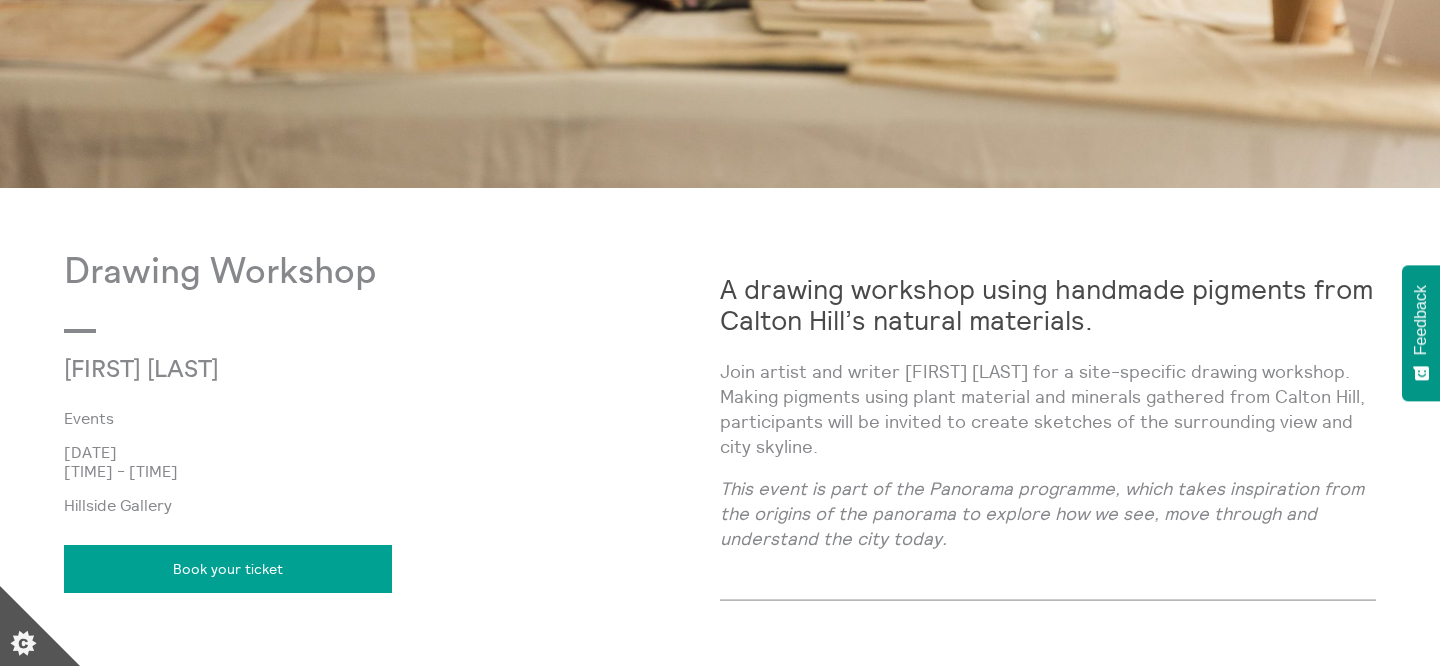 click on "This event is part of the Panorama programme, which takes inspiration from the origins of the panorama to explore how we see, move through and understand the city today." at bounding box center (1048, 514) 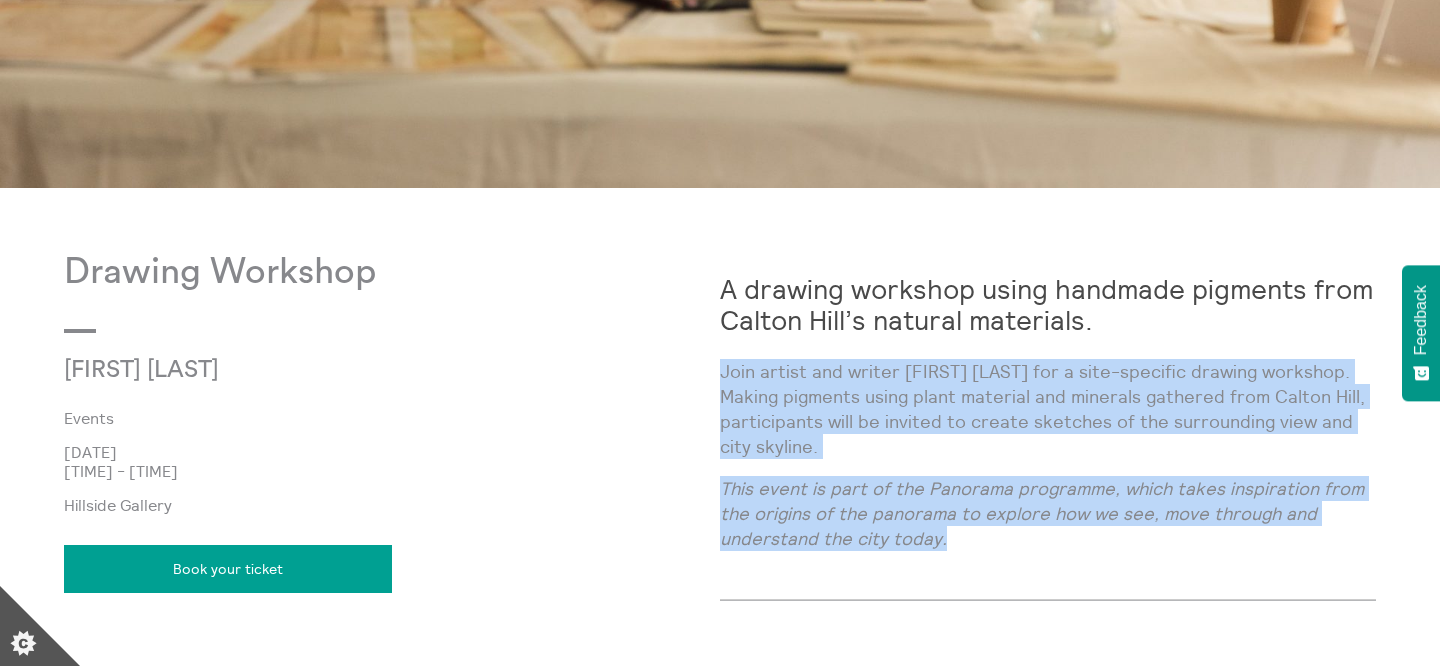 drag, startPoint x: 951, startPoint y: 537, endPoint x: 723, endPoint y: 364, distance: 286.20447 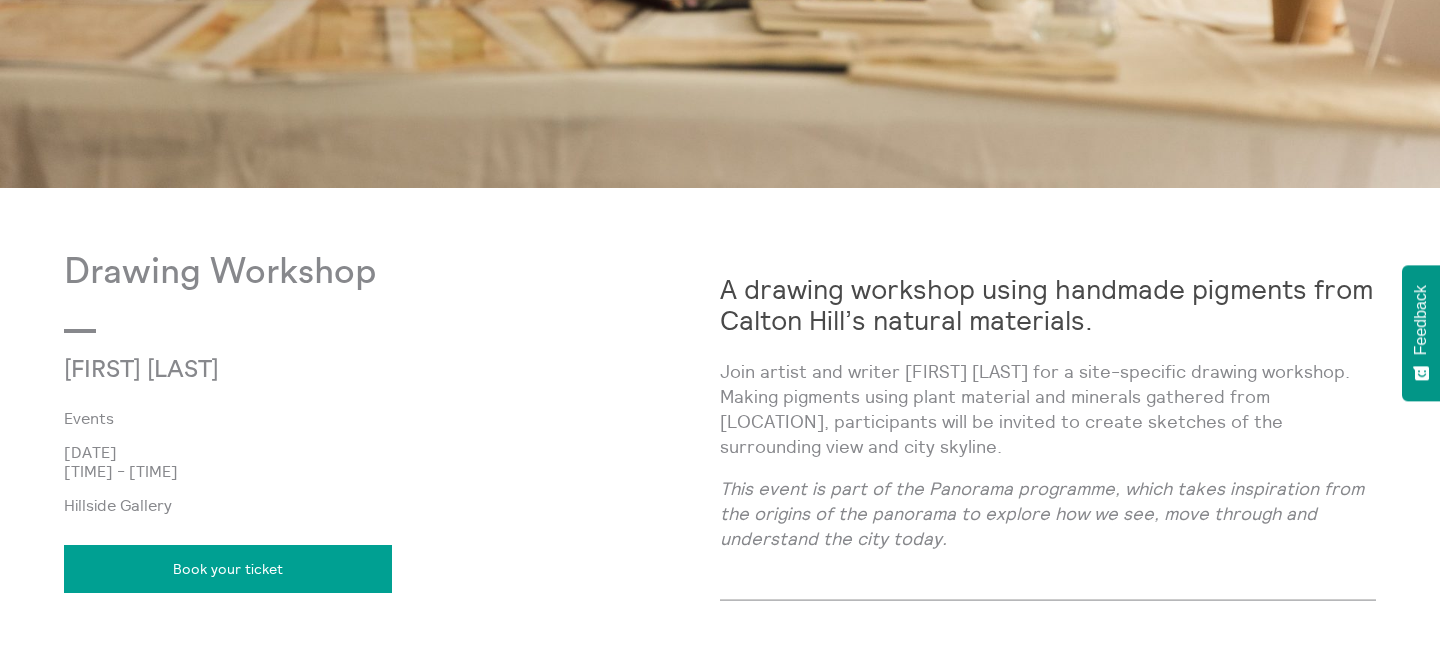 scroll, scrollTop: 0, scrollLeft: 0, axis: both 